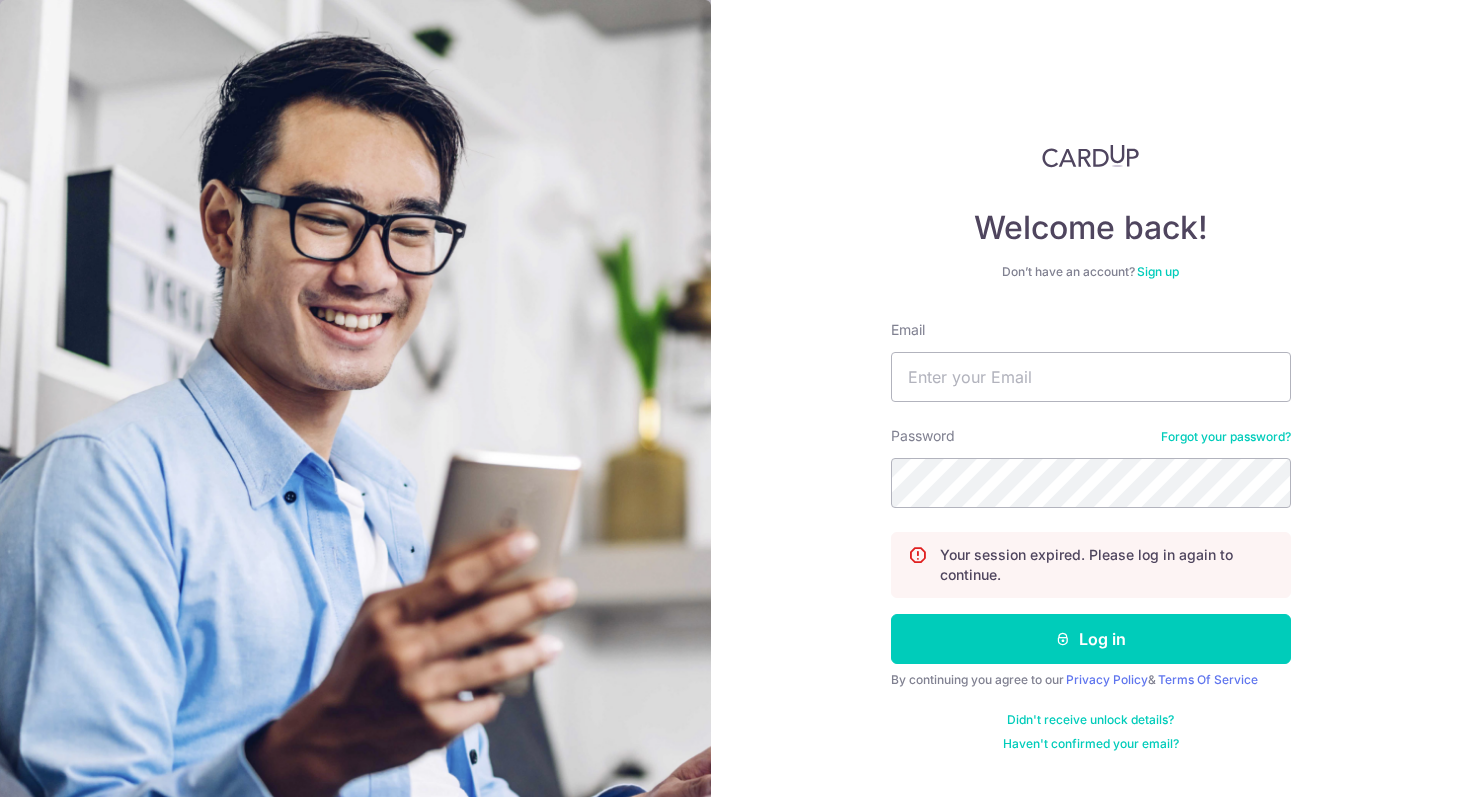 scroll, scrollTop: 0, scrollLeft: 0, axis: both 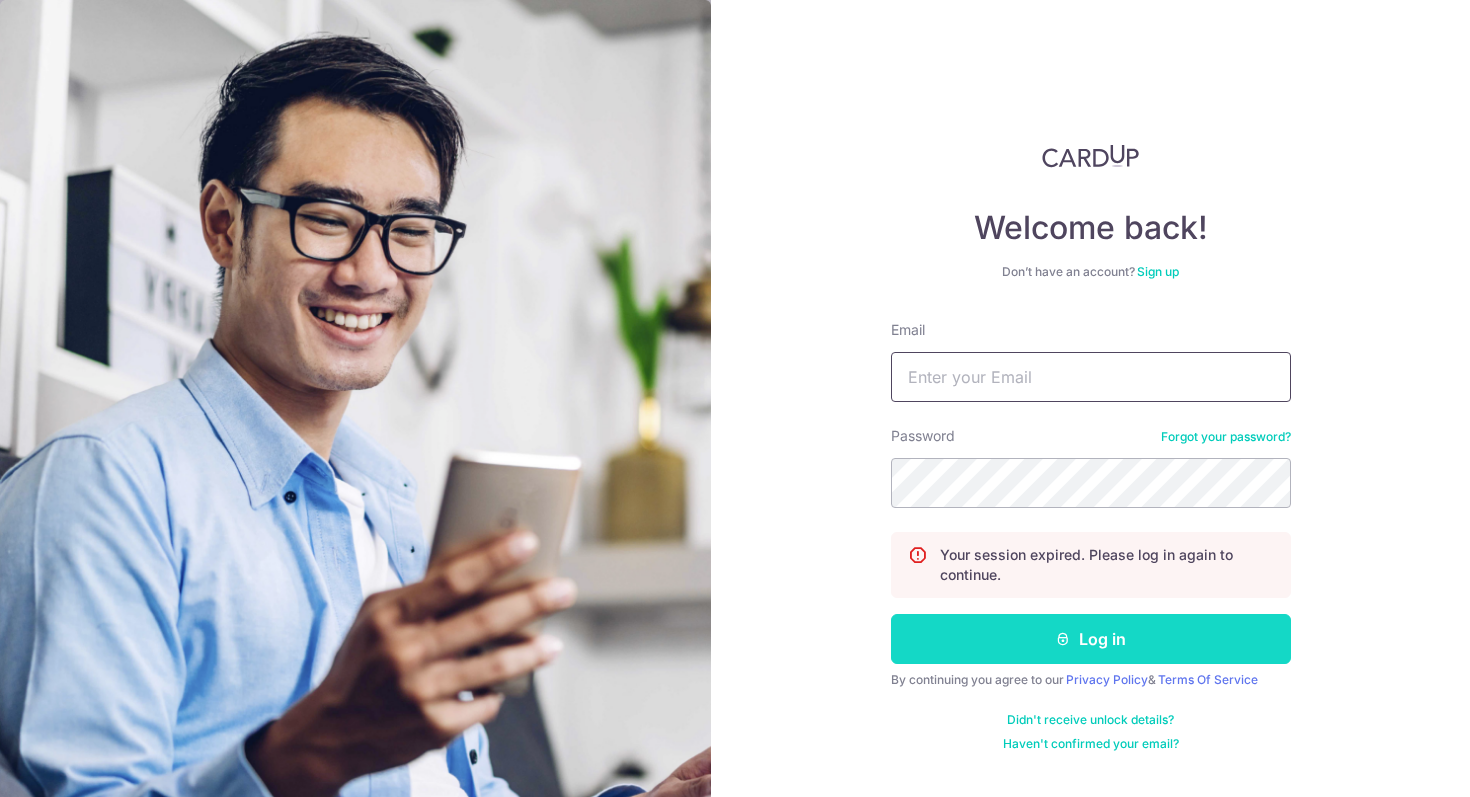 type on "jesst-@hotmail.com" 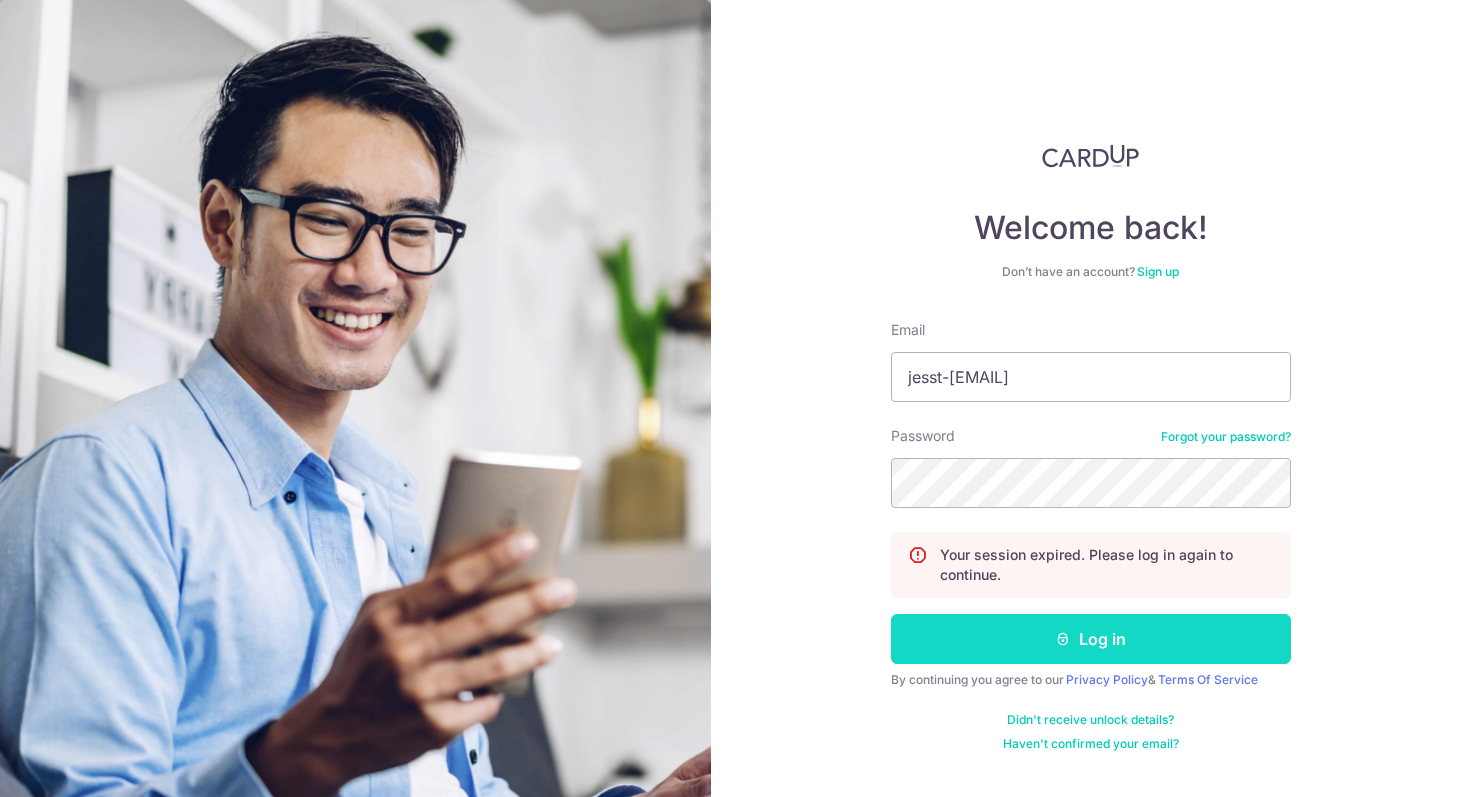 click on "Log in" at bounding box center (1091, 639) 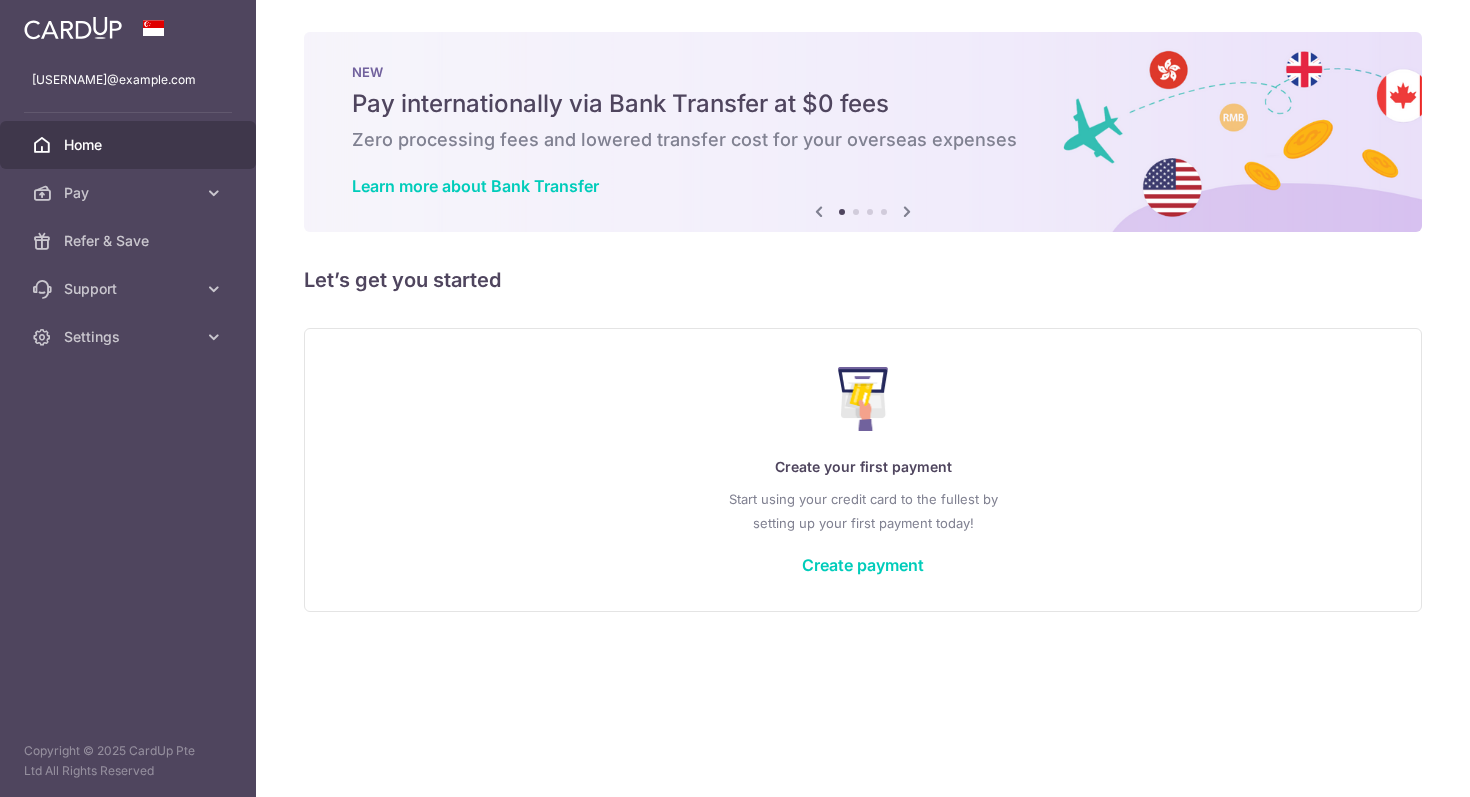 scroll, scrollTop: 0, scrollLeft: 0, axis: both 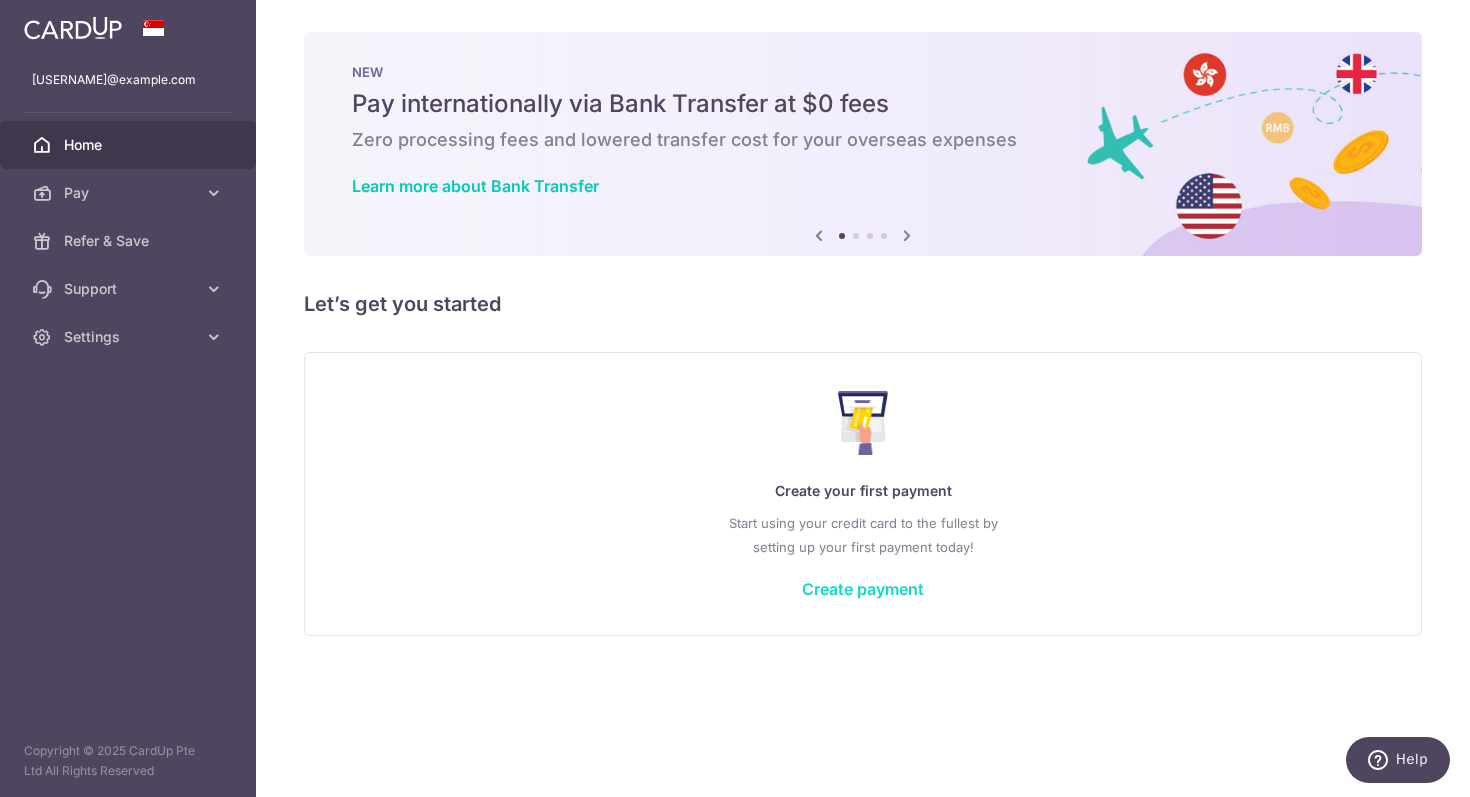 click on "Create payment" at bounding box center (863, 589) 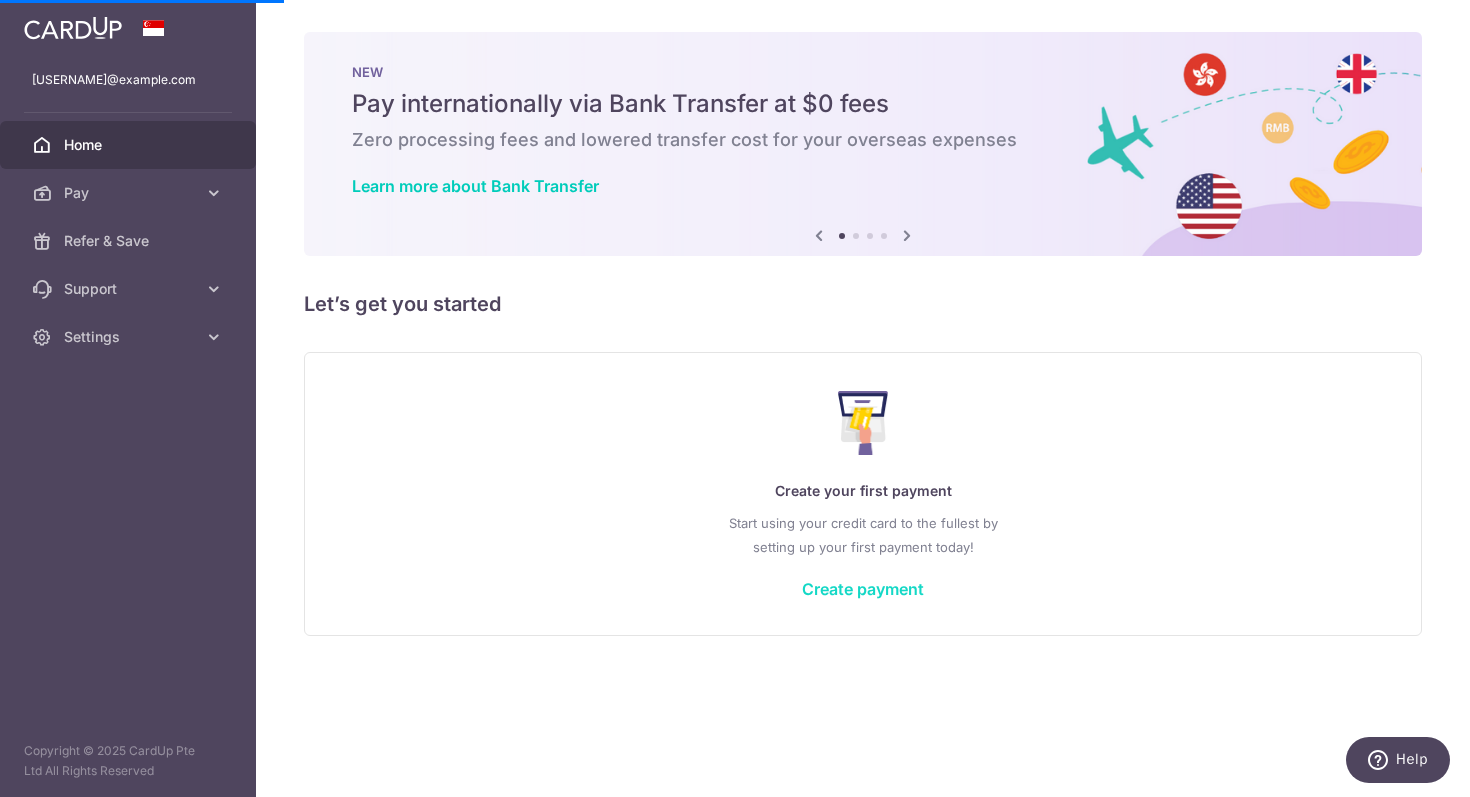 click on "Create payment" at bounding box center (863, 589) 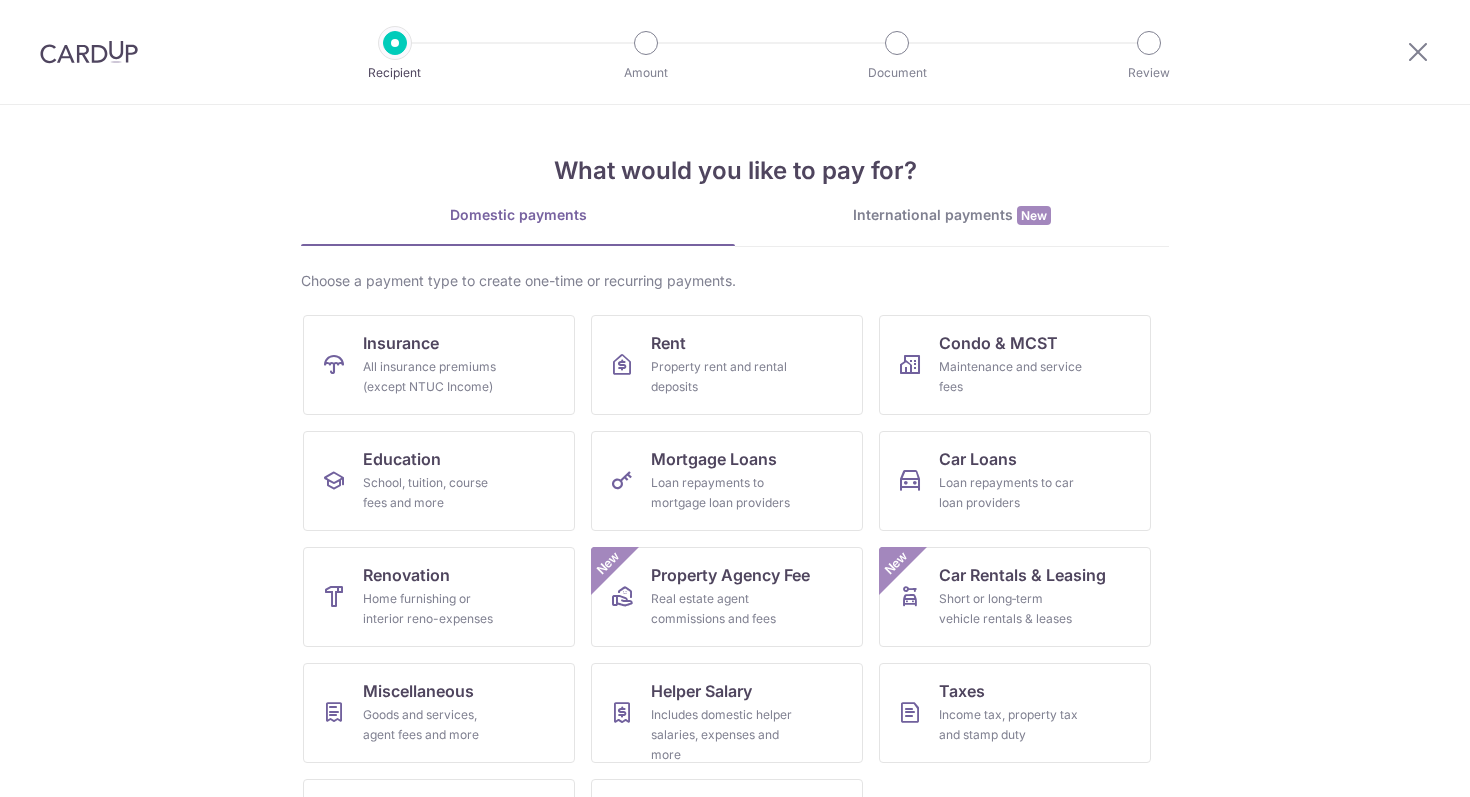 scroll, scrollTop: 0, scrollLeft: 0, axis: both 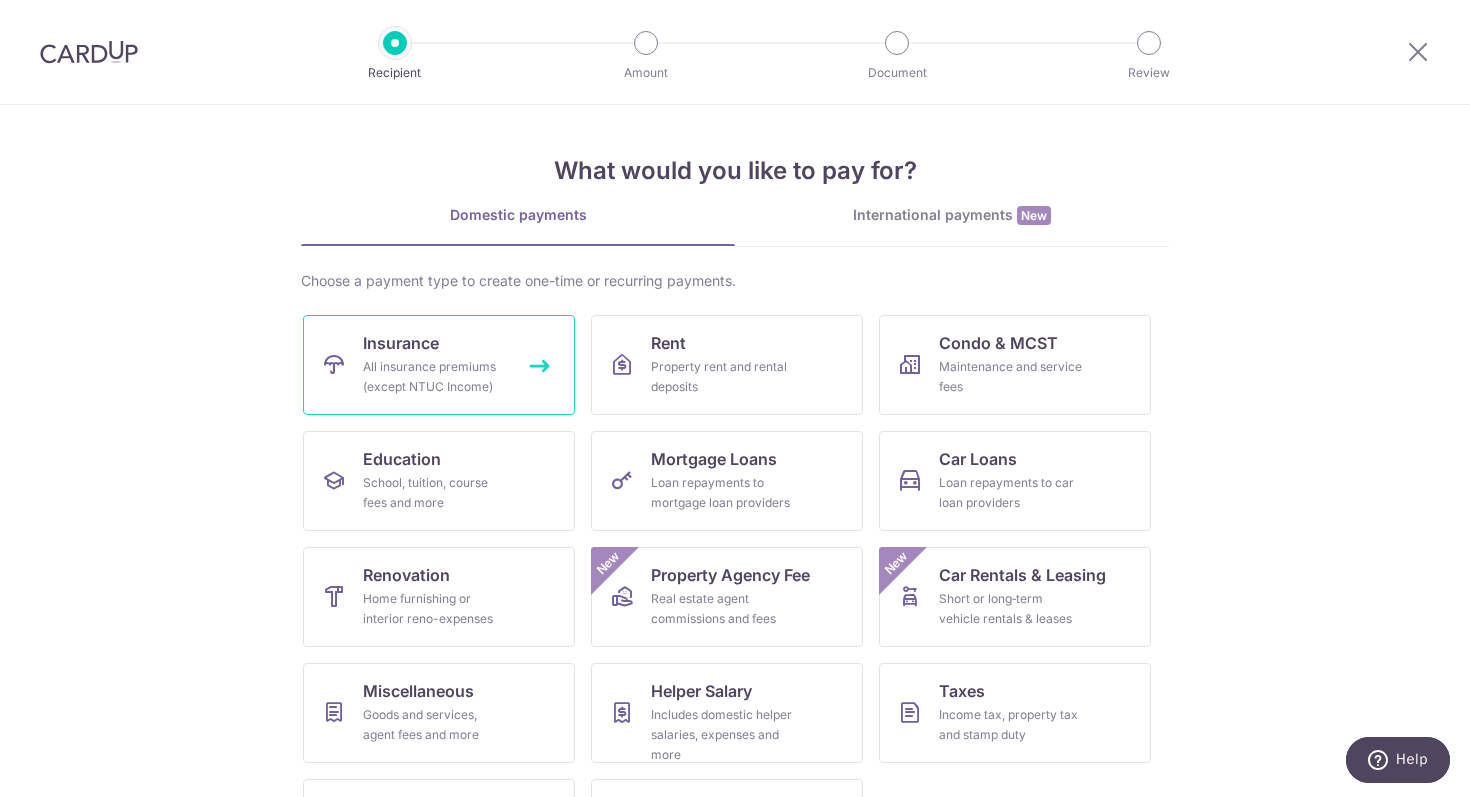 click on "Insurance" at bounding box center (401, 343) 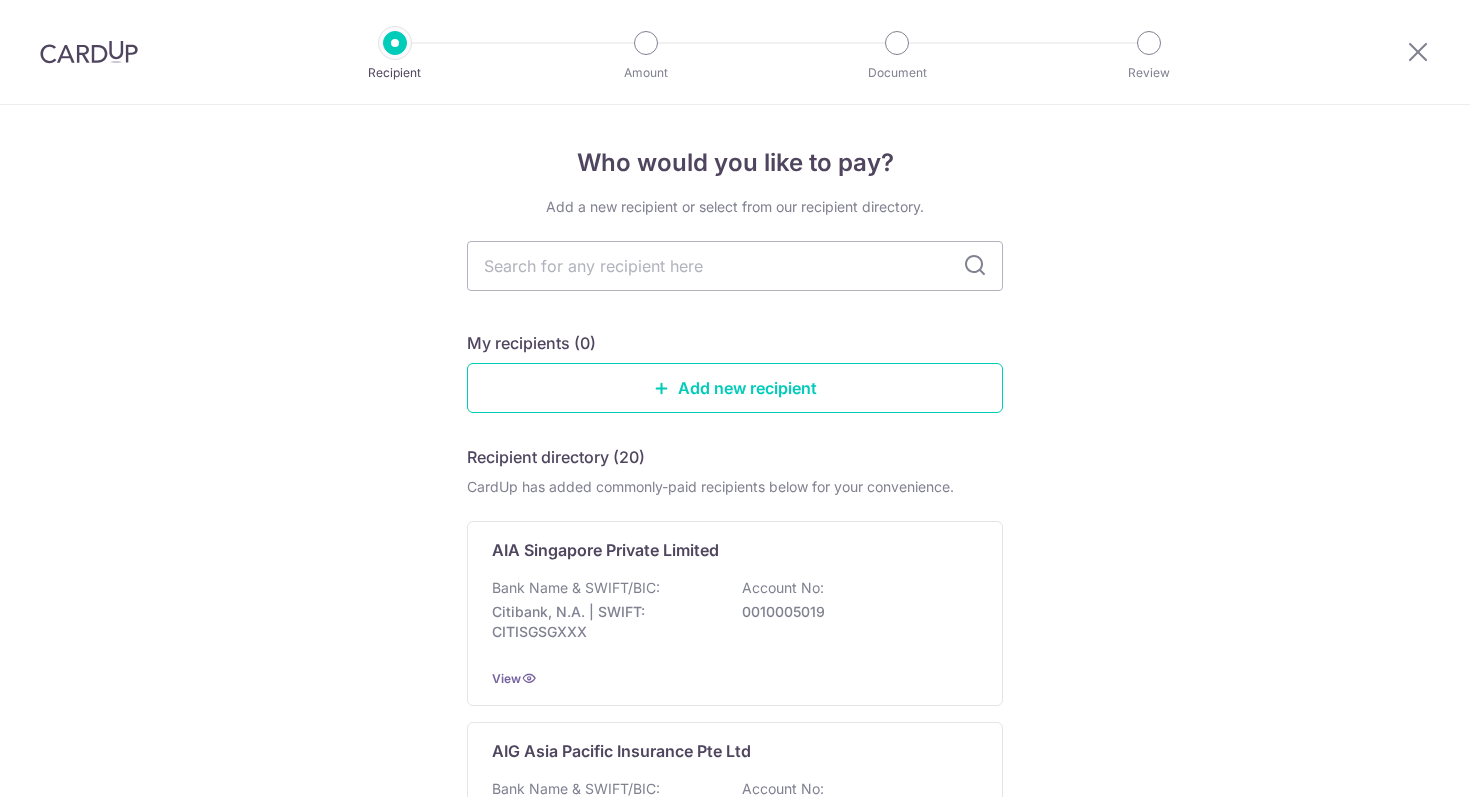 scroll, scrollTop: 0, scrollLeft: 0, axis: both 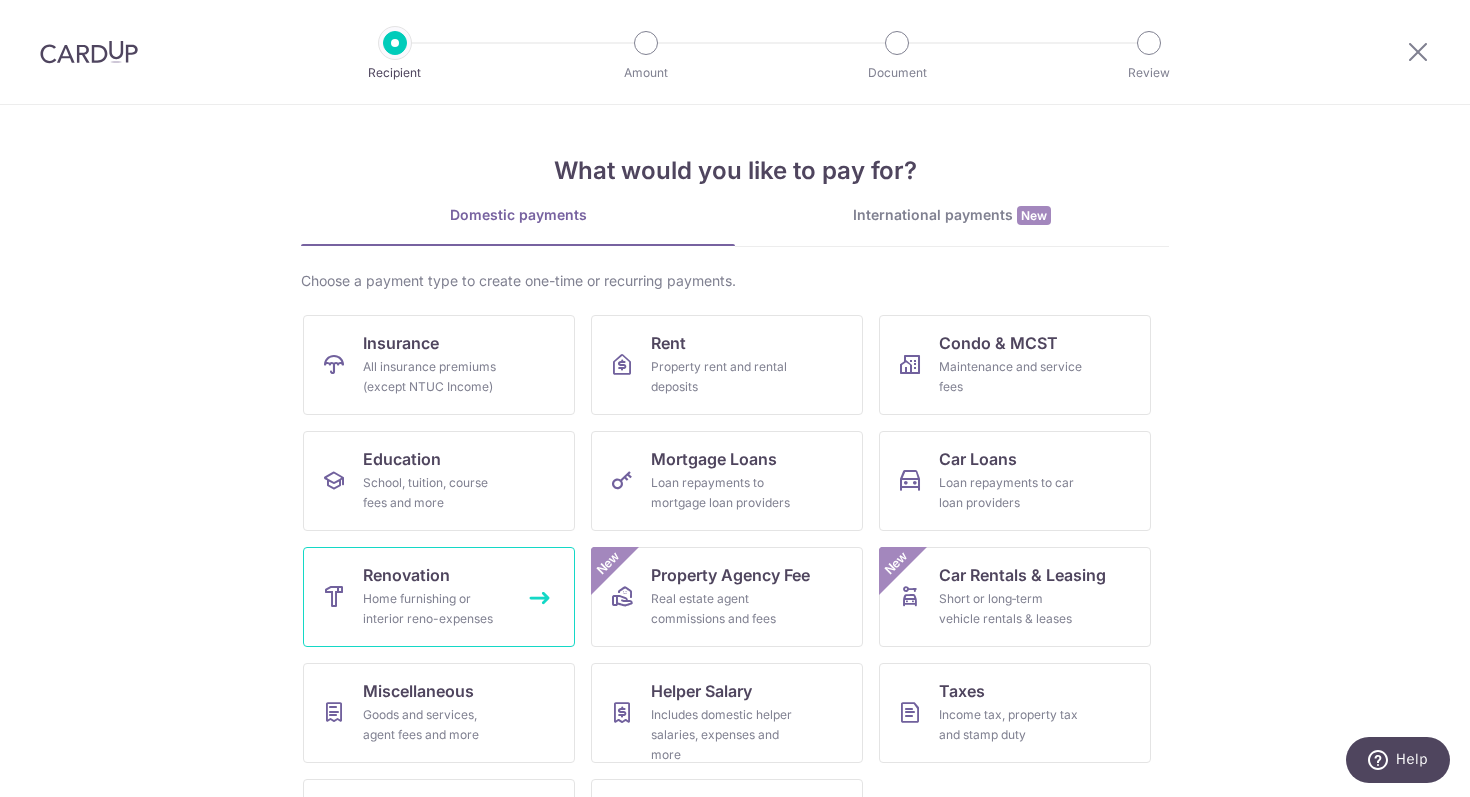 click on "Home furnishing or interior reno-expenses" at bounding box center (435, 609) 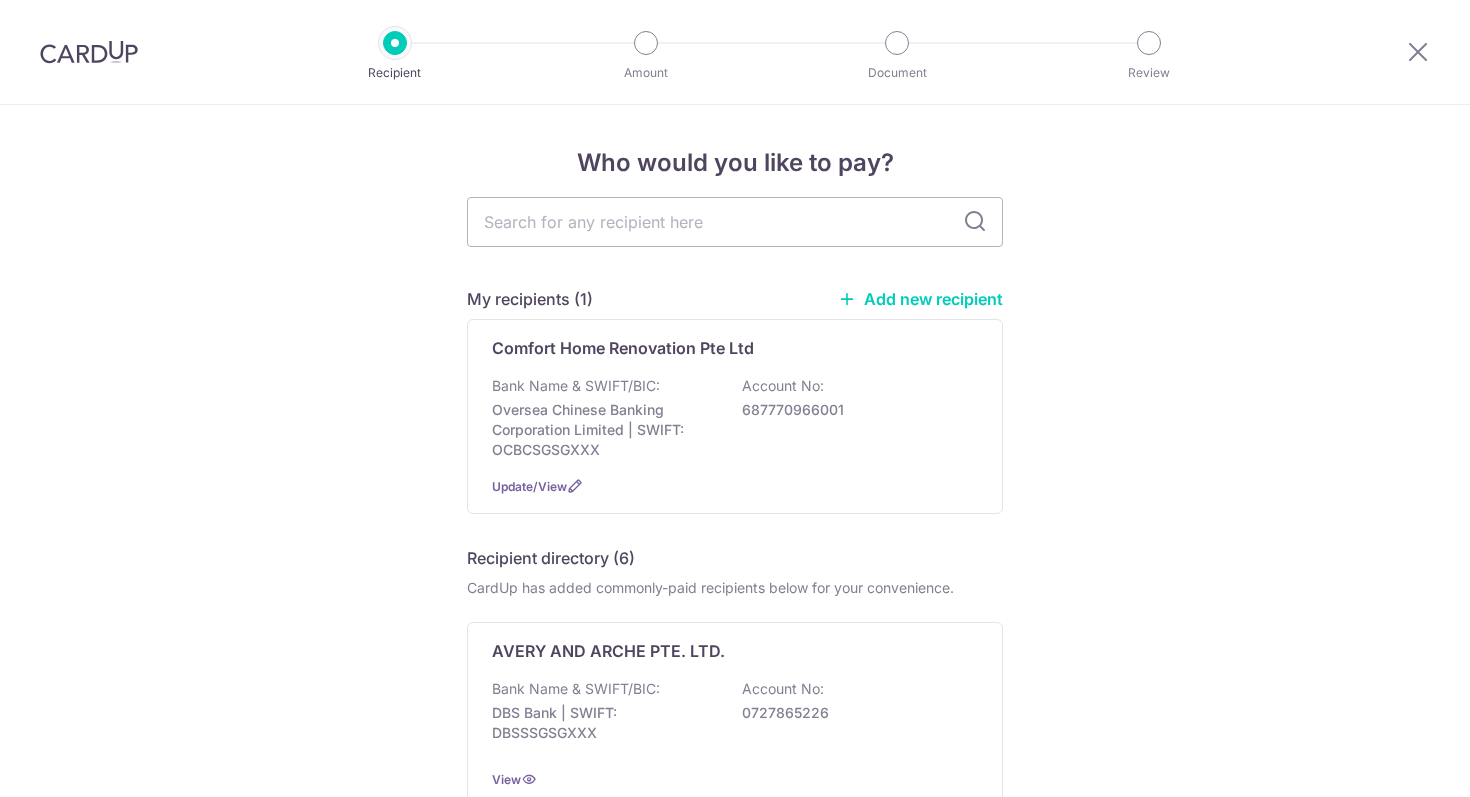 scroll, scrollTop: 0, scrollLeft: 0, axis: both 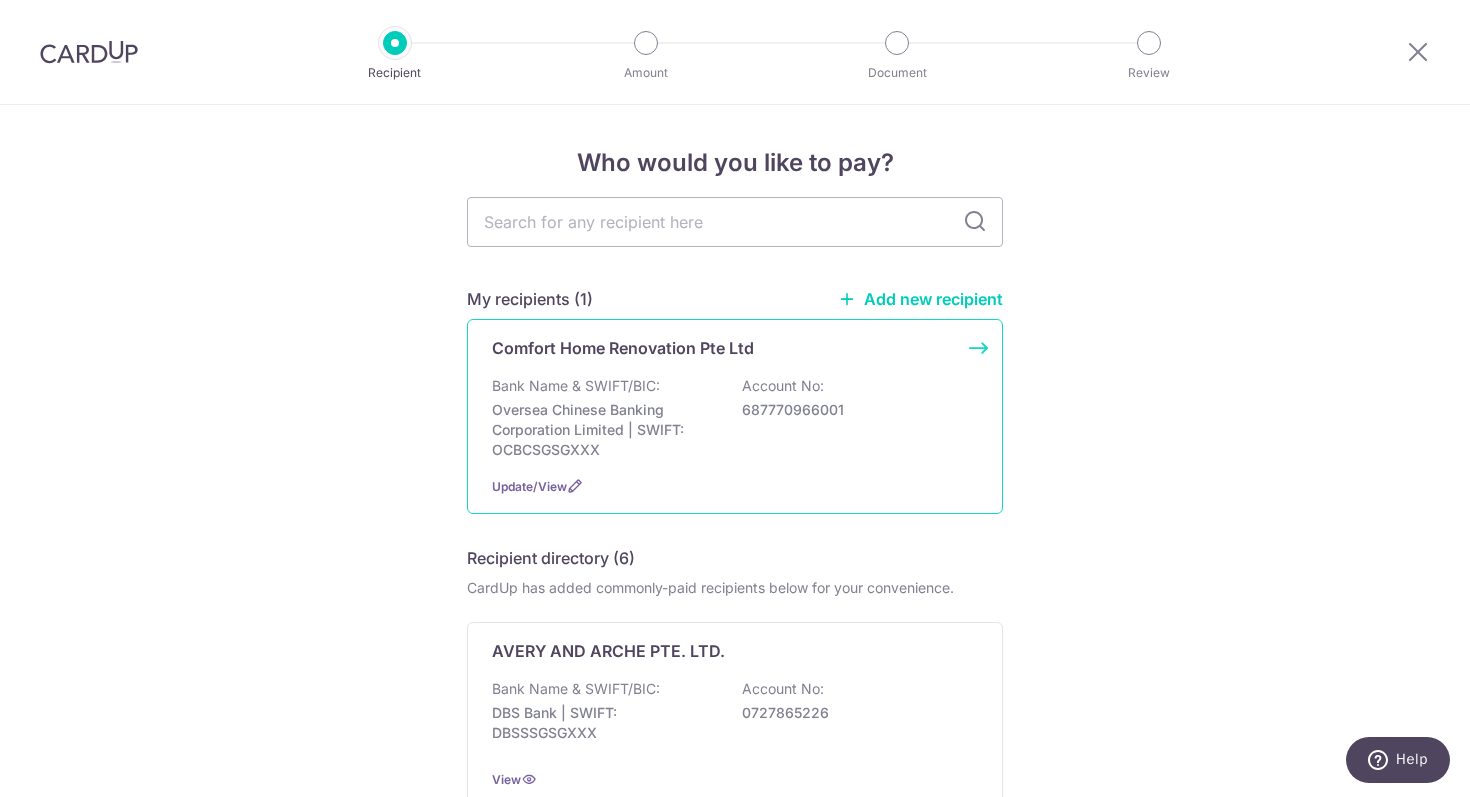 click on "Oversea Chinese Banking Corporation Limited | SWIFT: OCBCSGSGXXX" at bounding box center [604, 430] 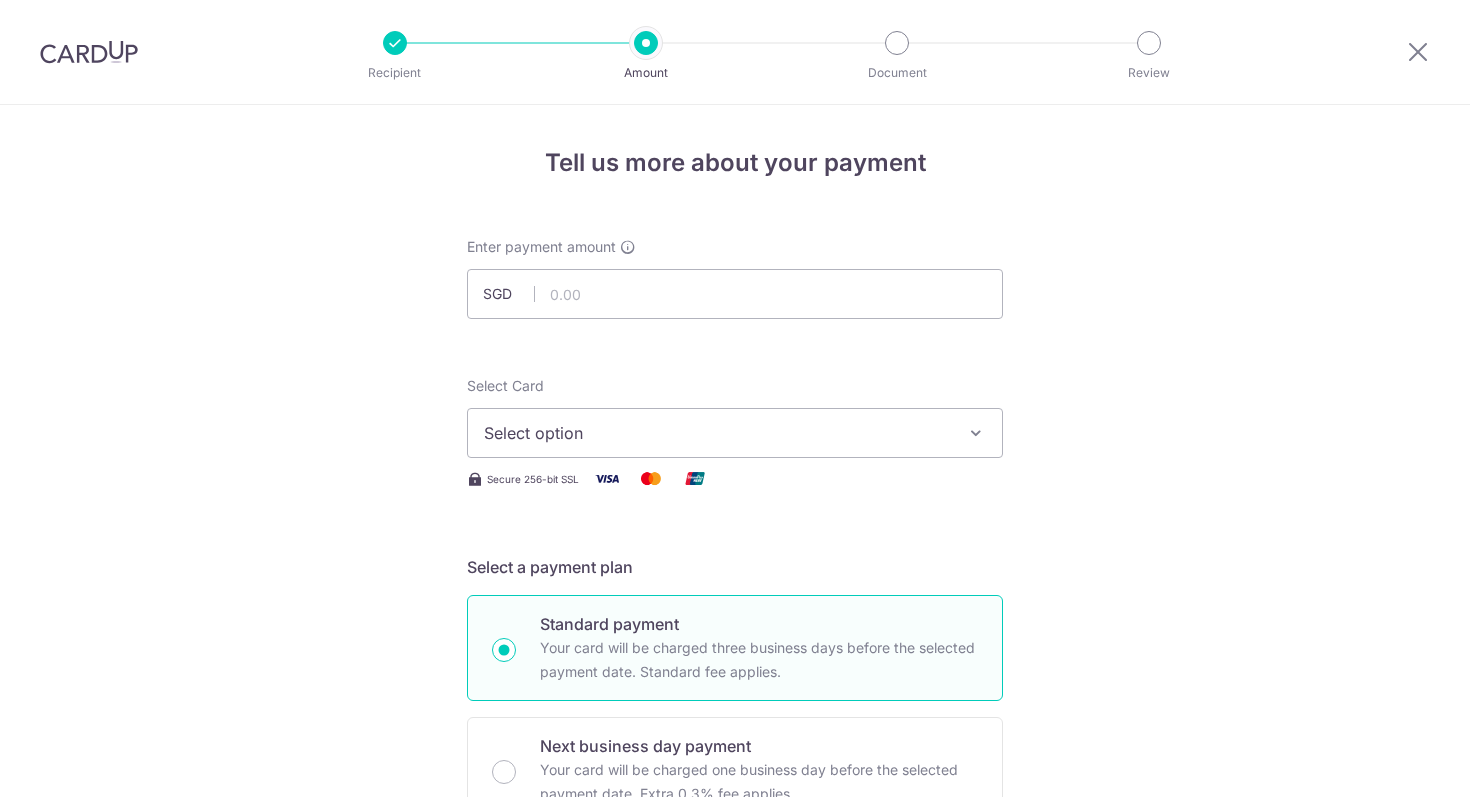 scroll, scrollTop: 0, scrollLeft: 0, axis: both 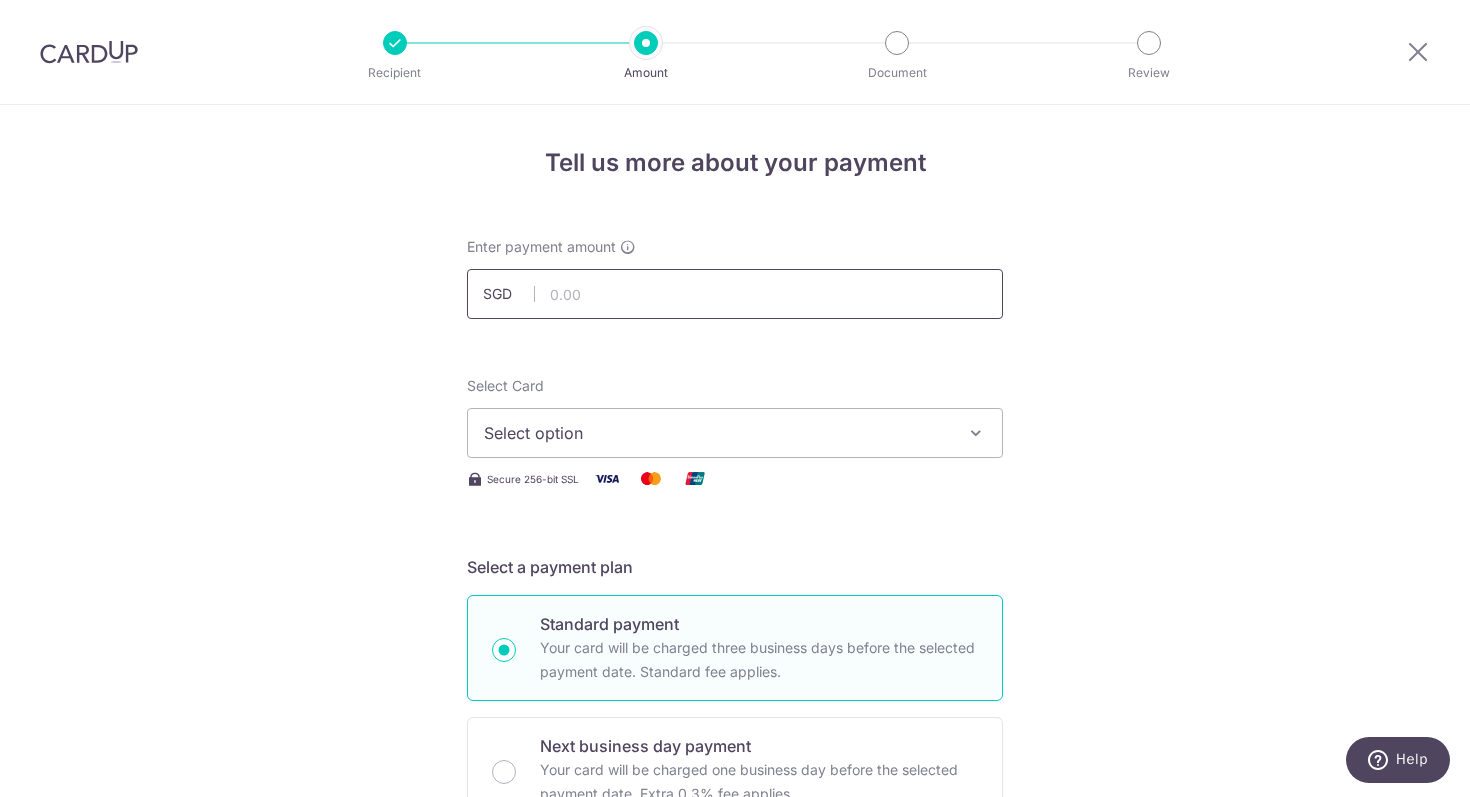 click at bounding box center (735, 294) 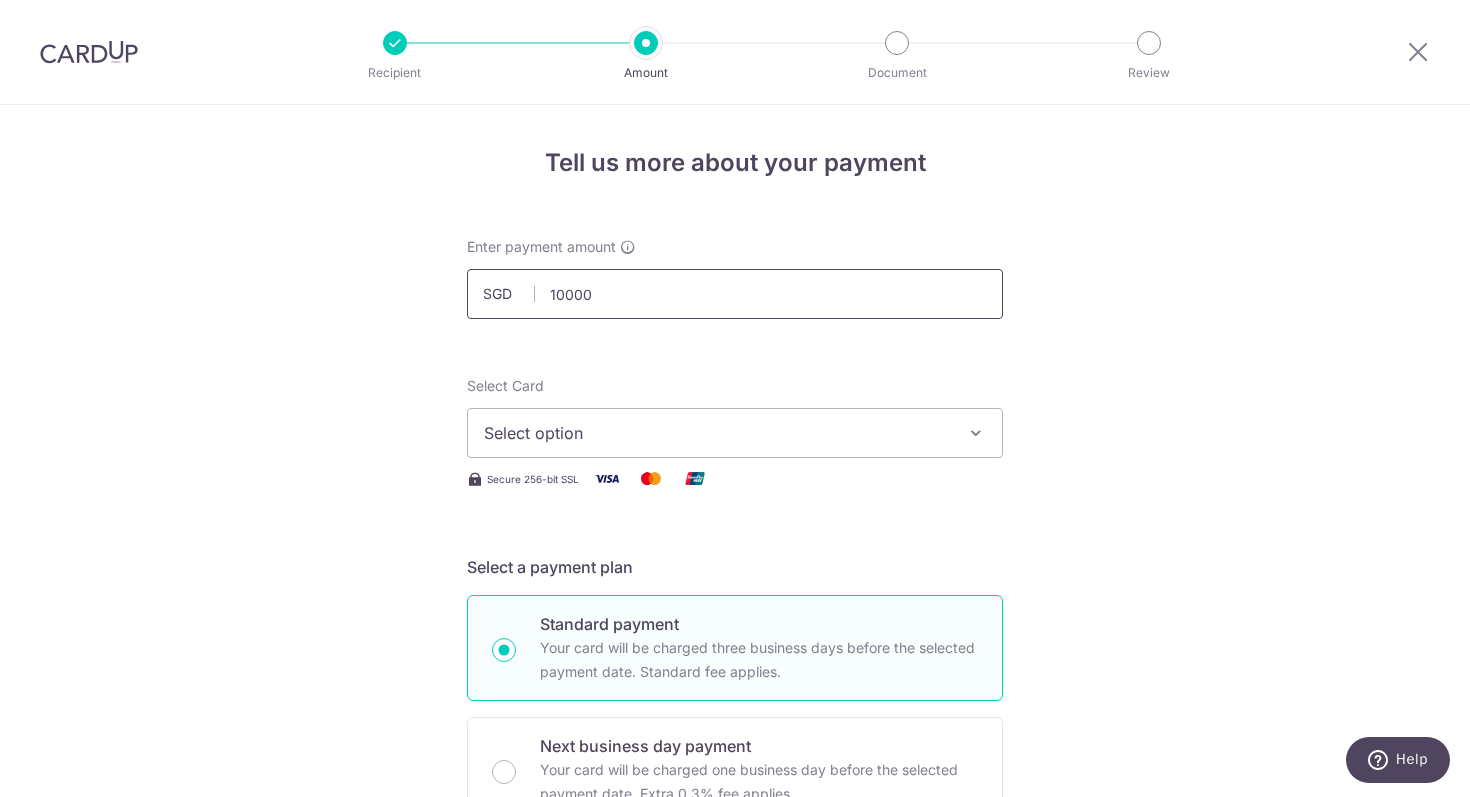 type on "10,000.00" 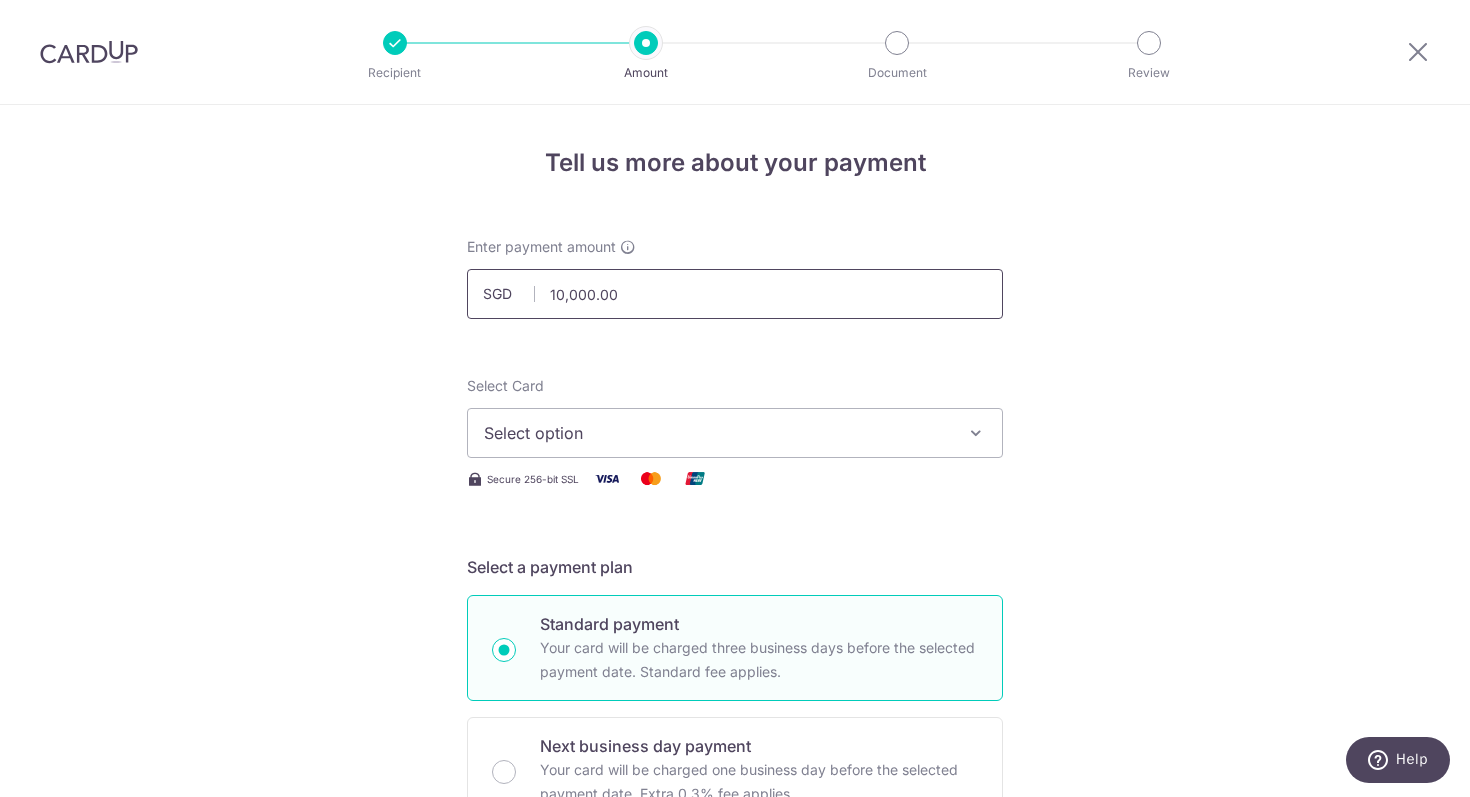 type 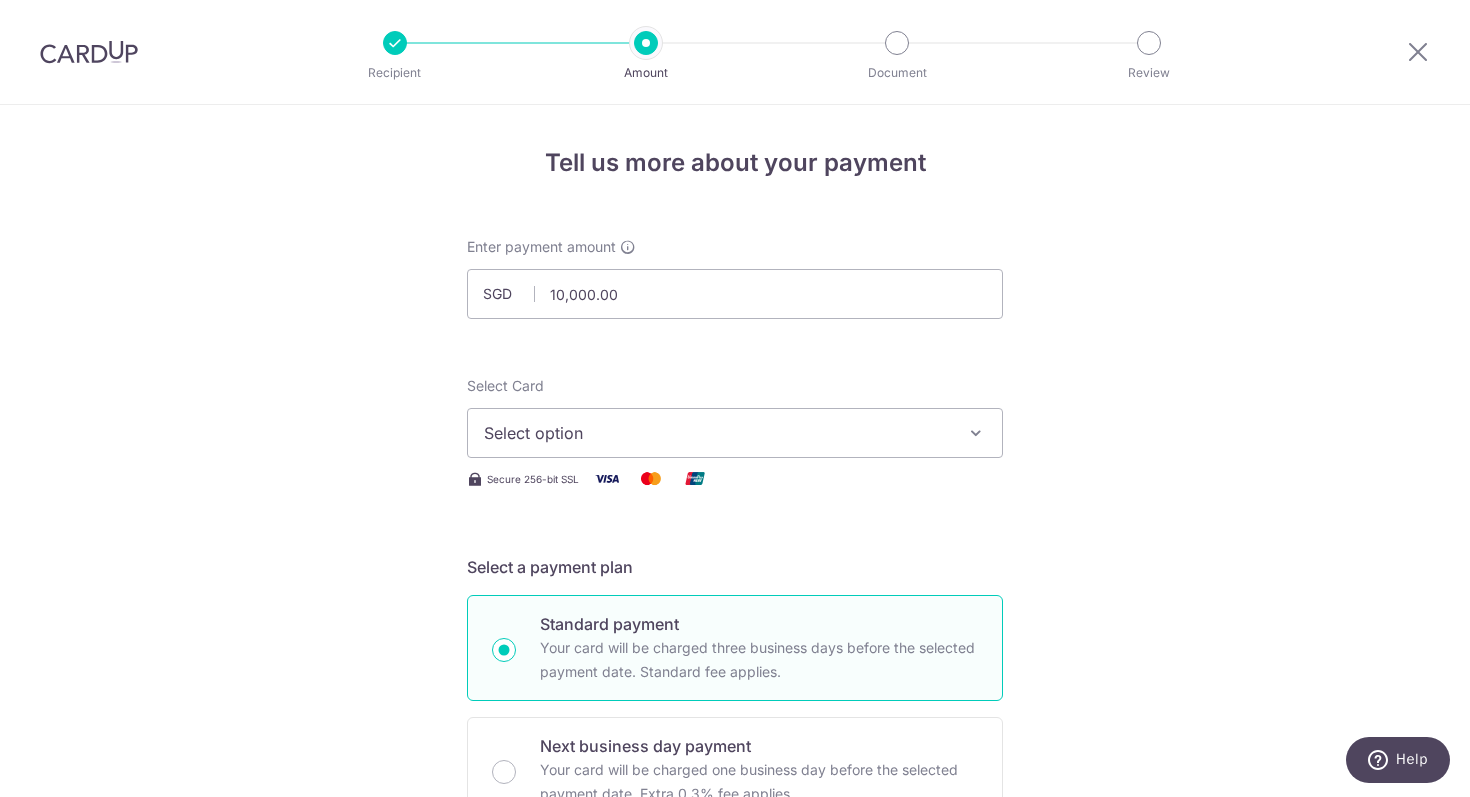 click on "Select option" at bounding box center [717, 433] 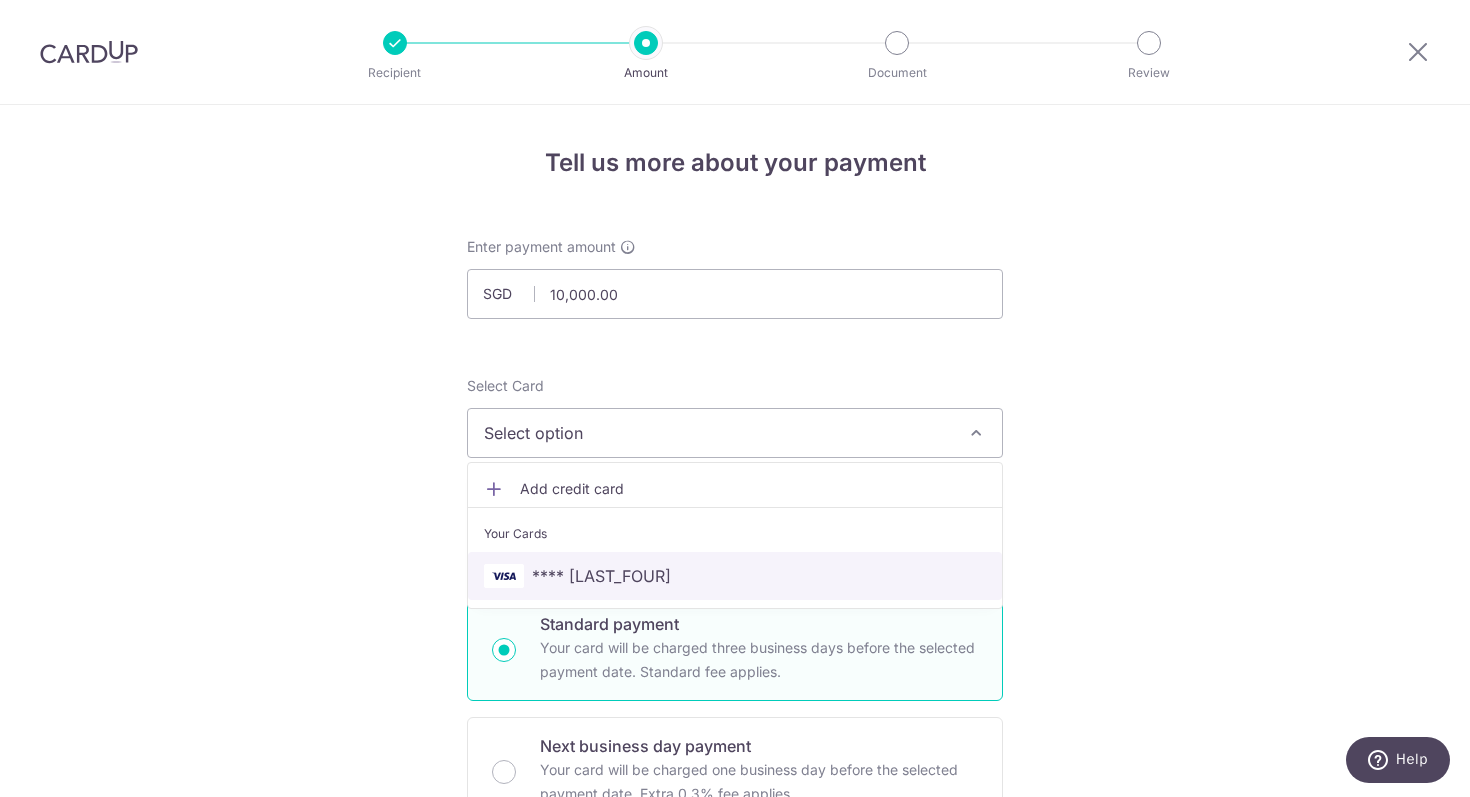 click on "**** 5443" at bounding box center (601, 576) 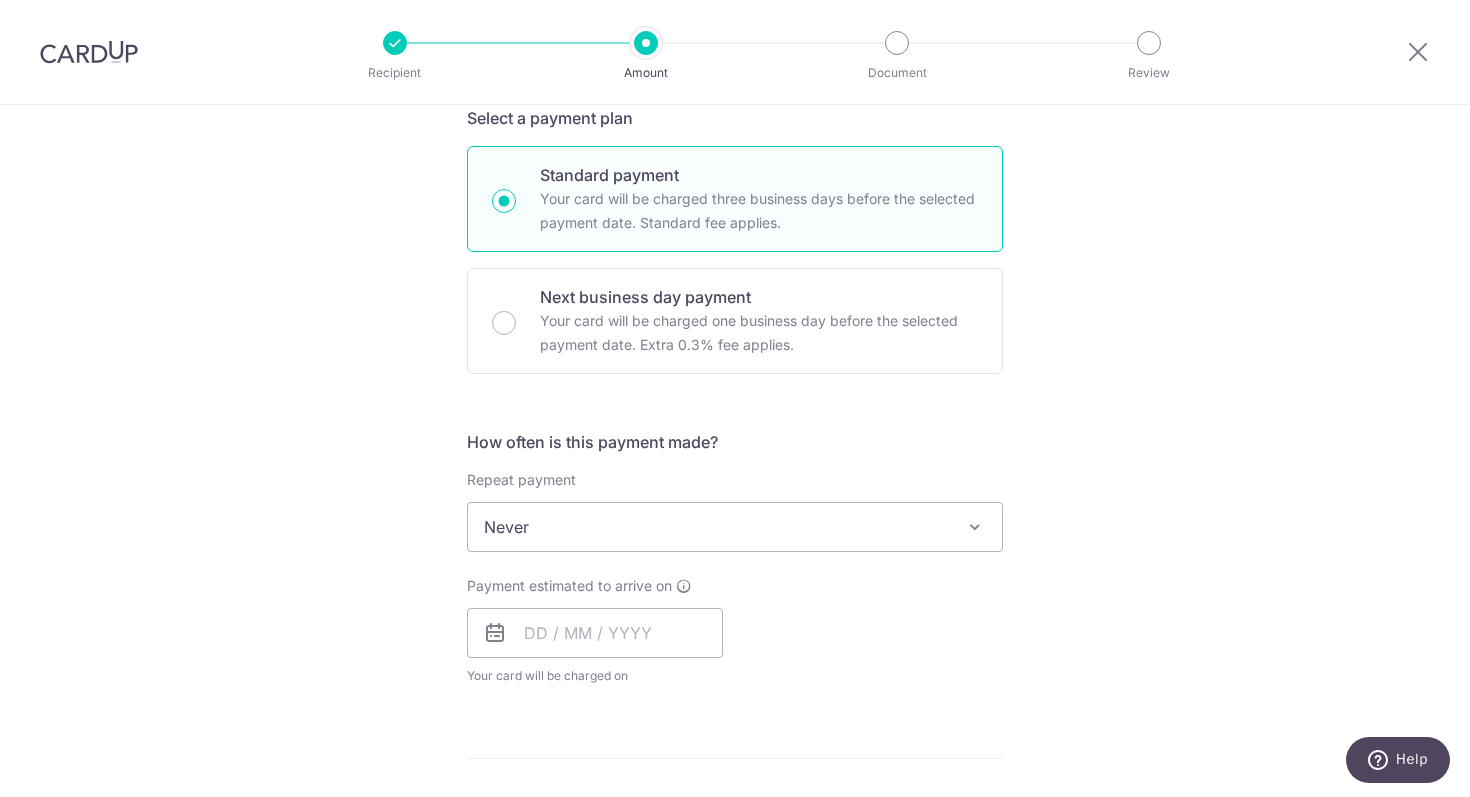 scroll, scrollTop: 514, scrollLeft: 0, axis: vertical 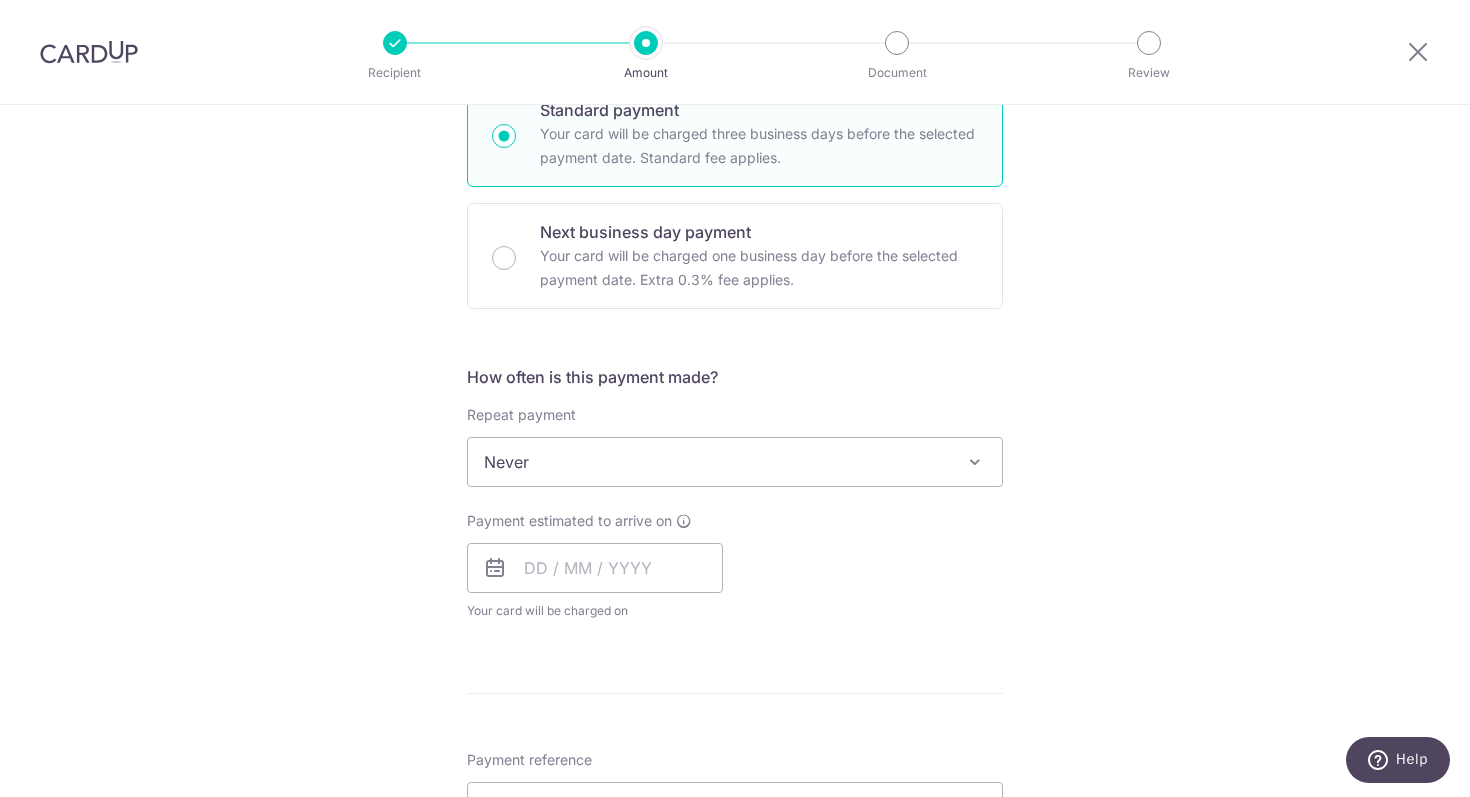 click on "Never" at bounding box center [735, 462] 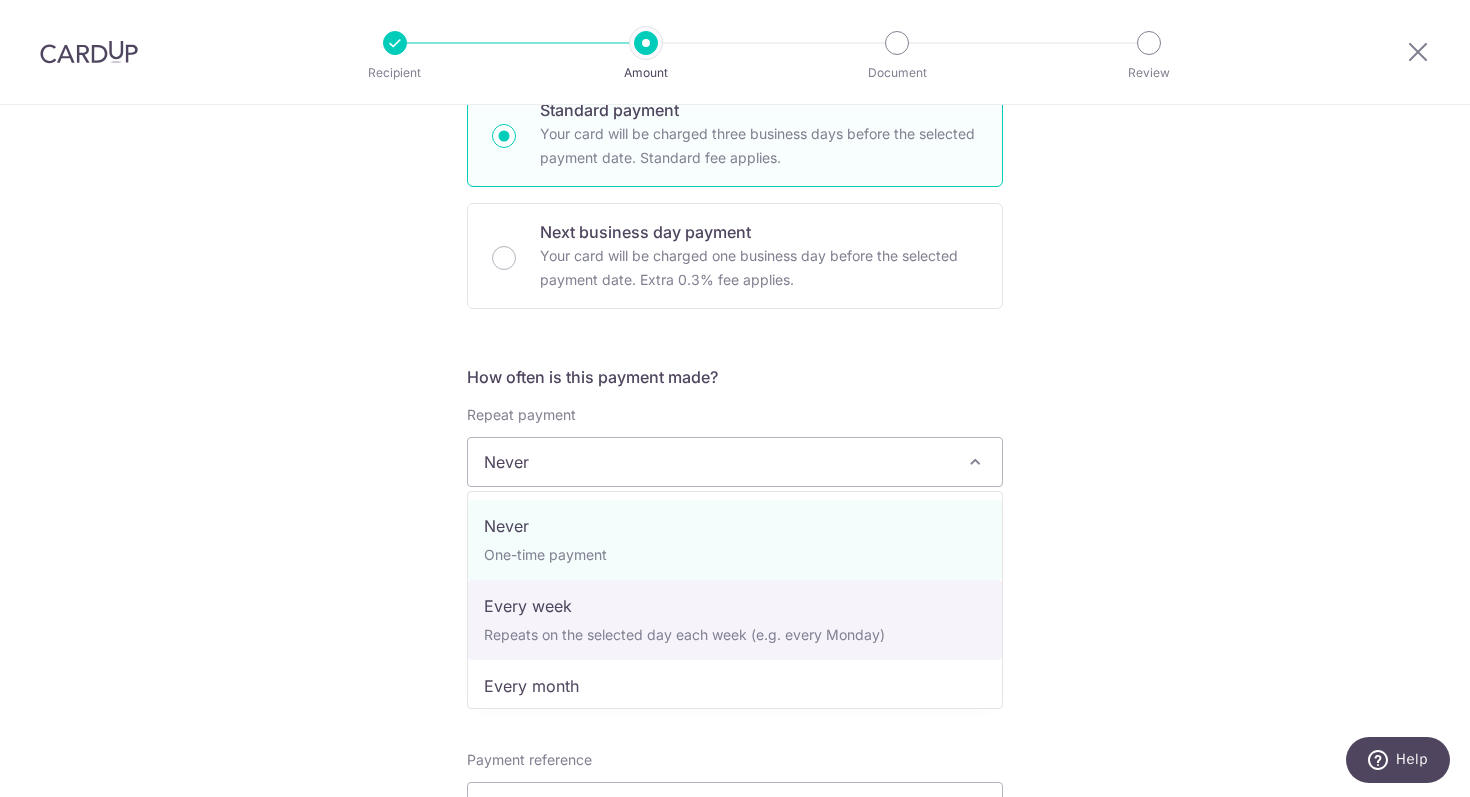 select on "2" 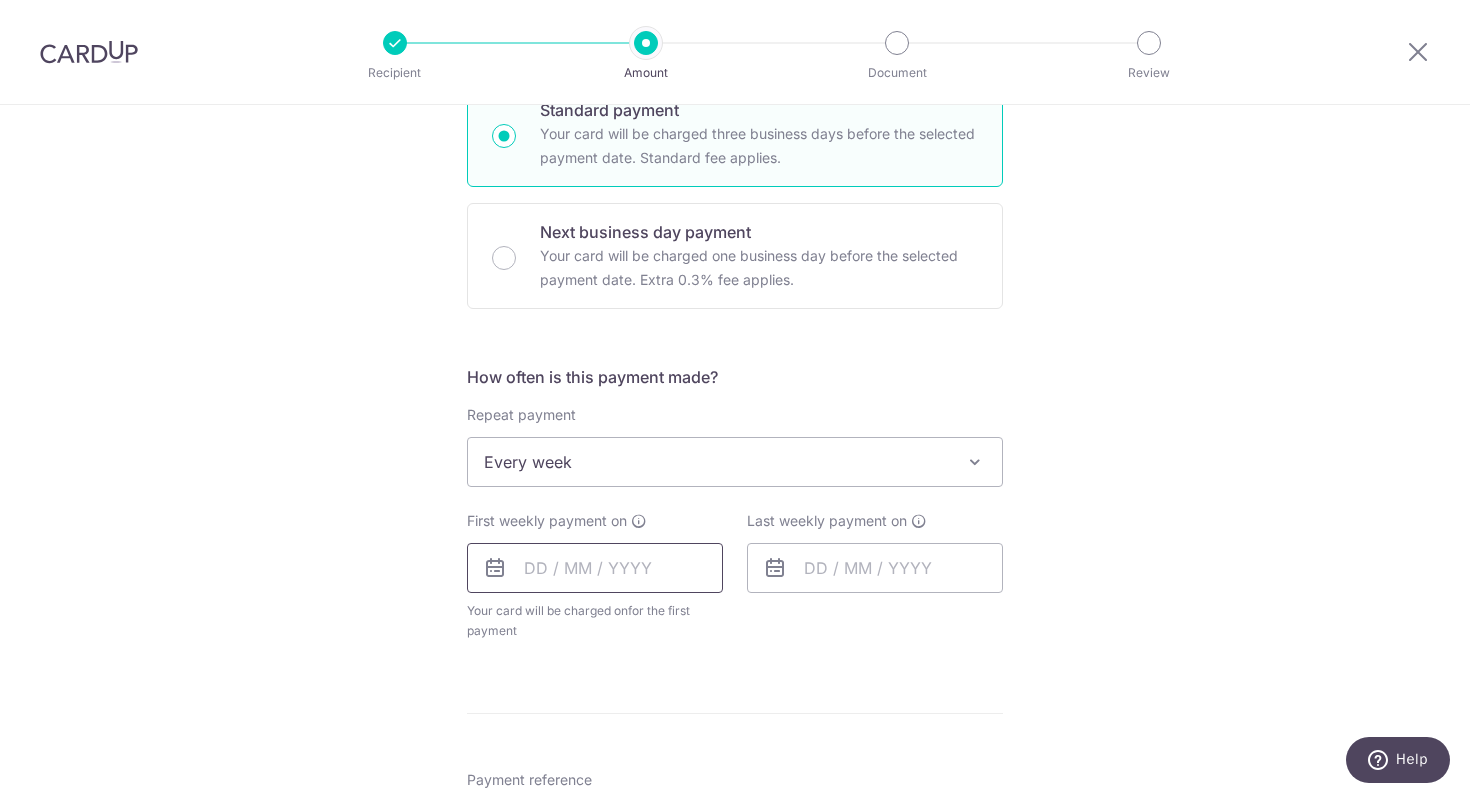 click at bounding box center [595, 568] 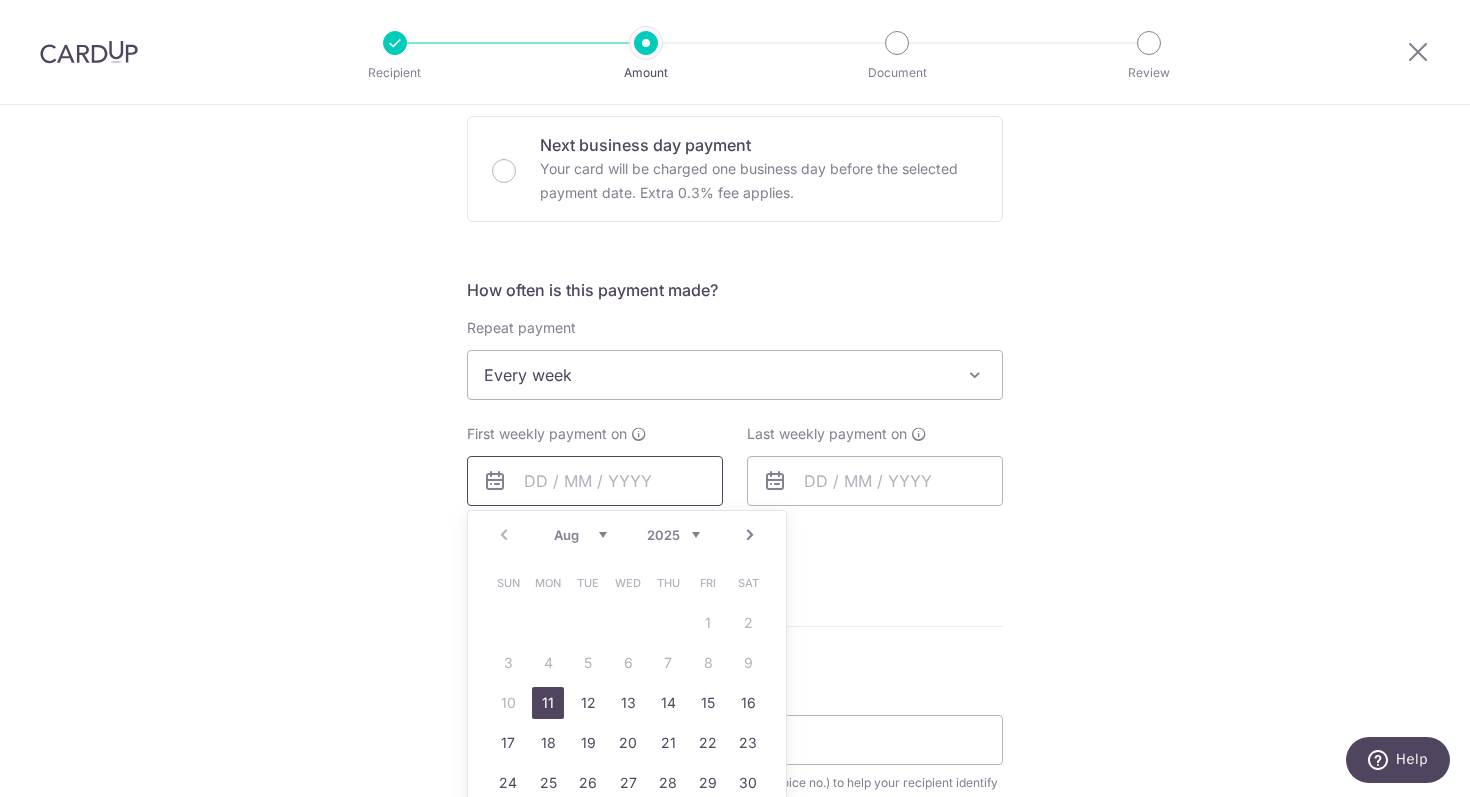 scroll, scrollTop: 649, scrollLeft: 0, axis: vertical 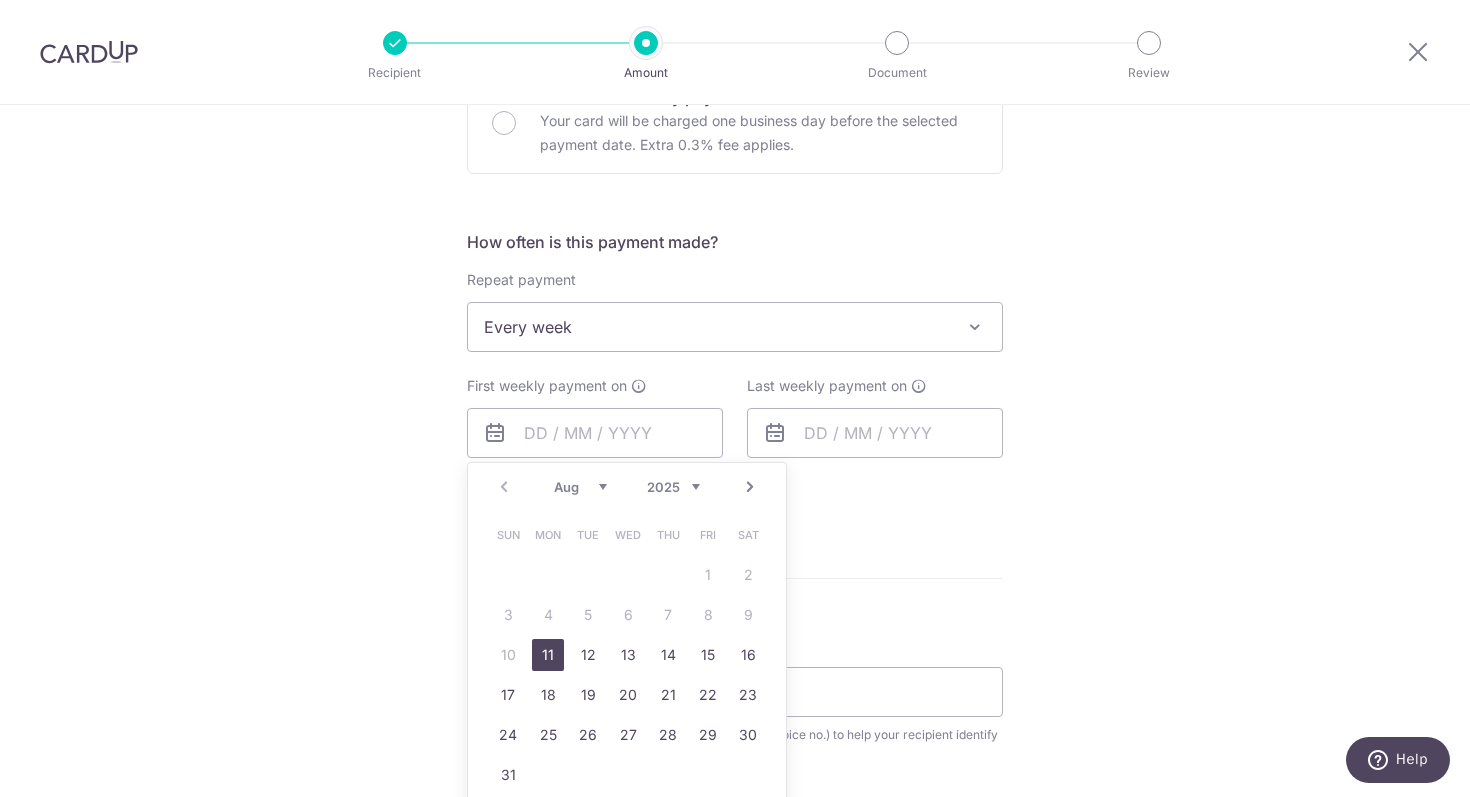 click on "11" at bounding box center (548, 655) 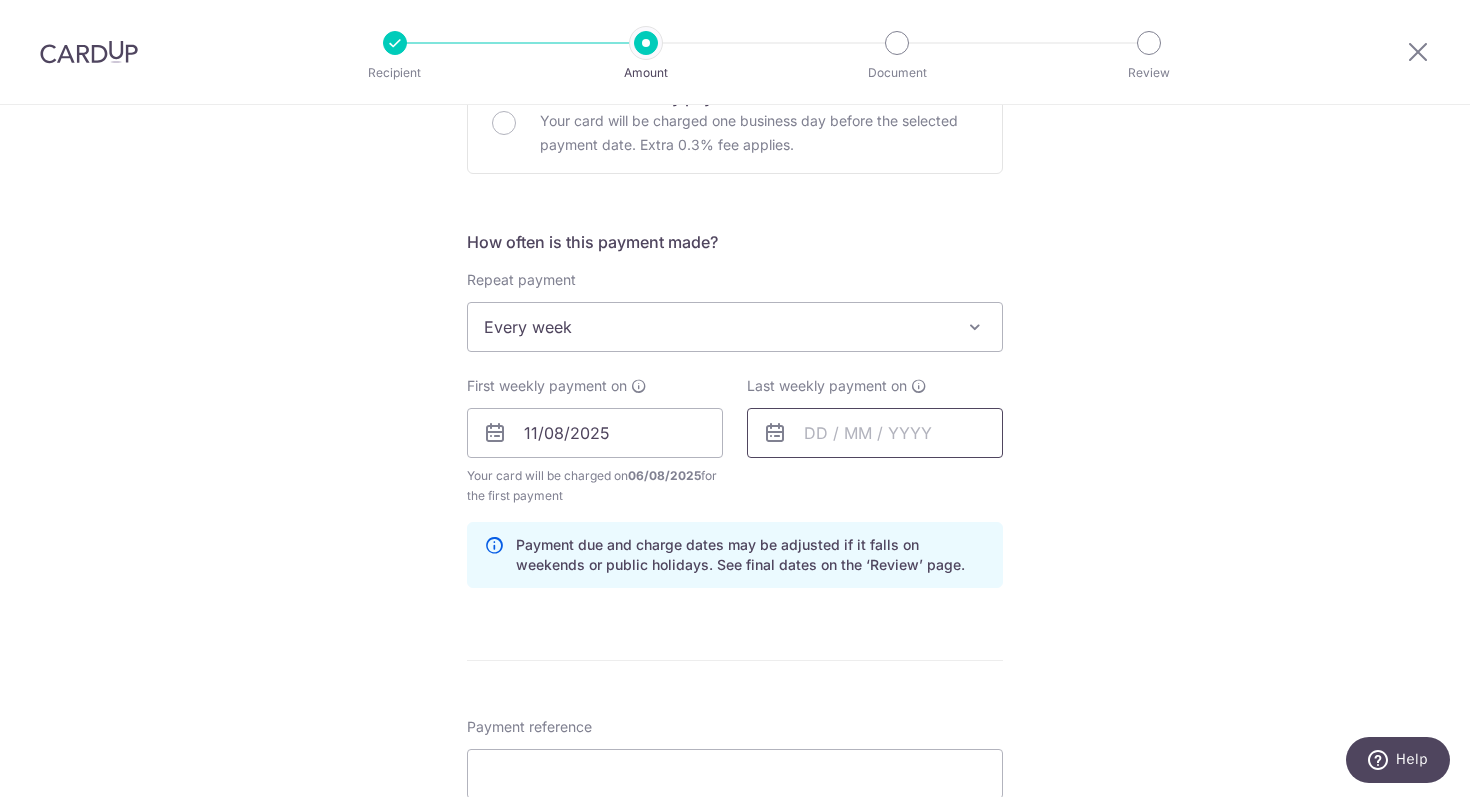 click at bounding box center (875, 433) 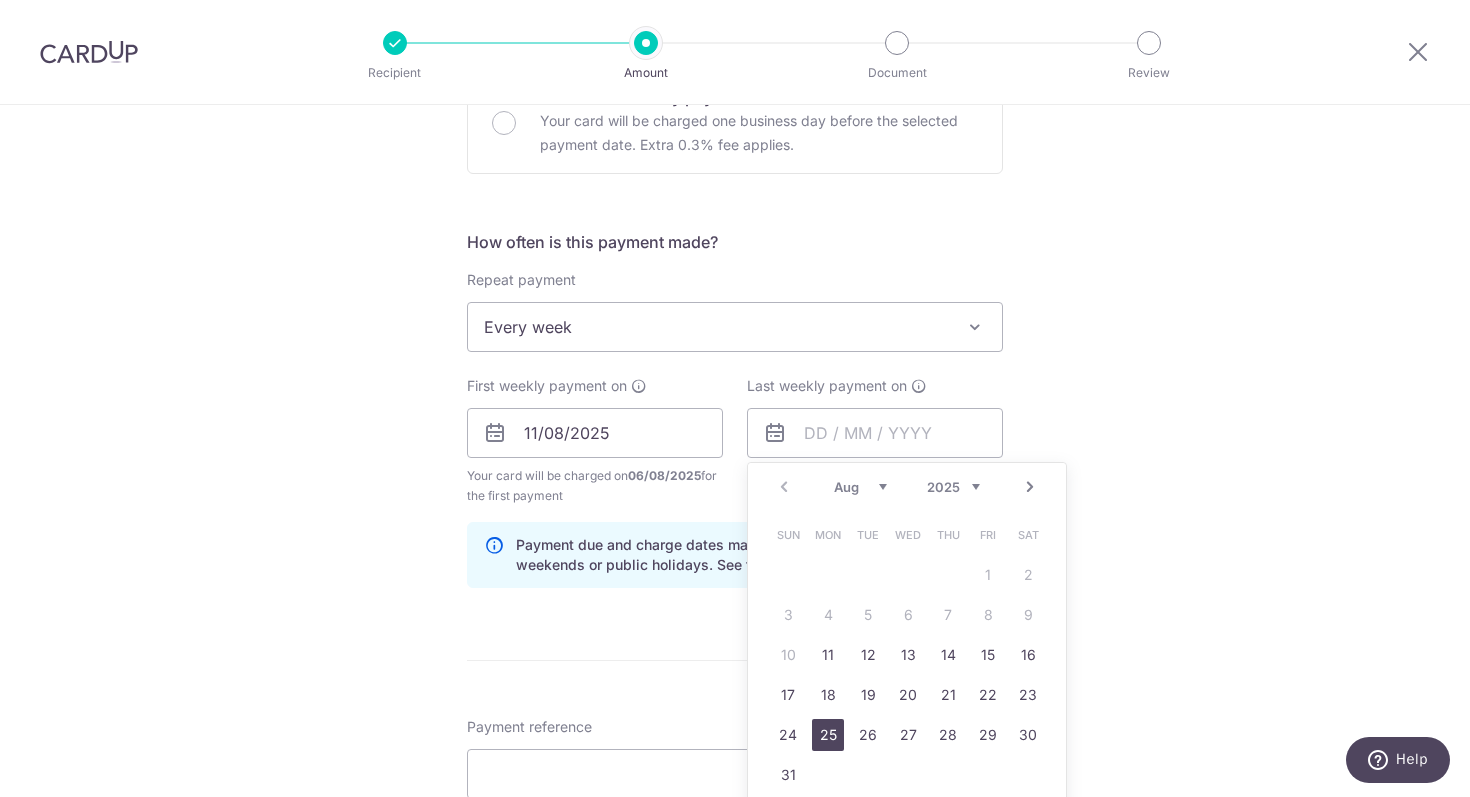 click on "25" at bounding box center (828, 735) 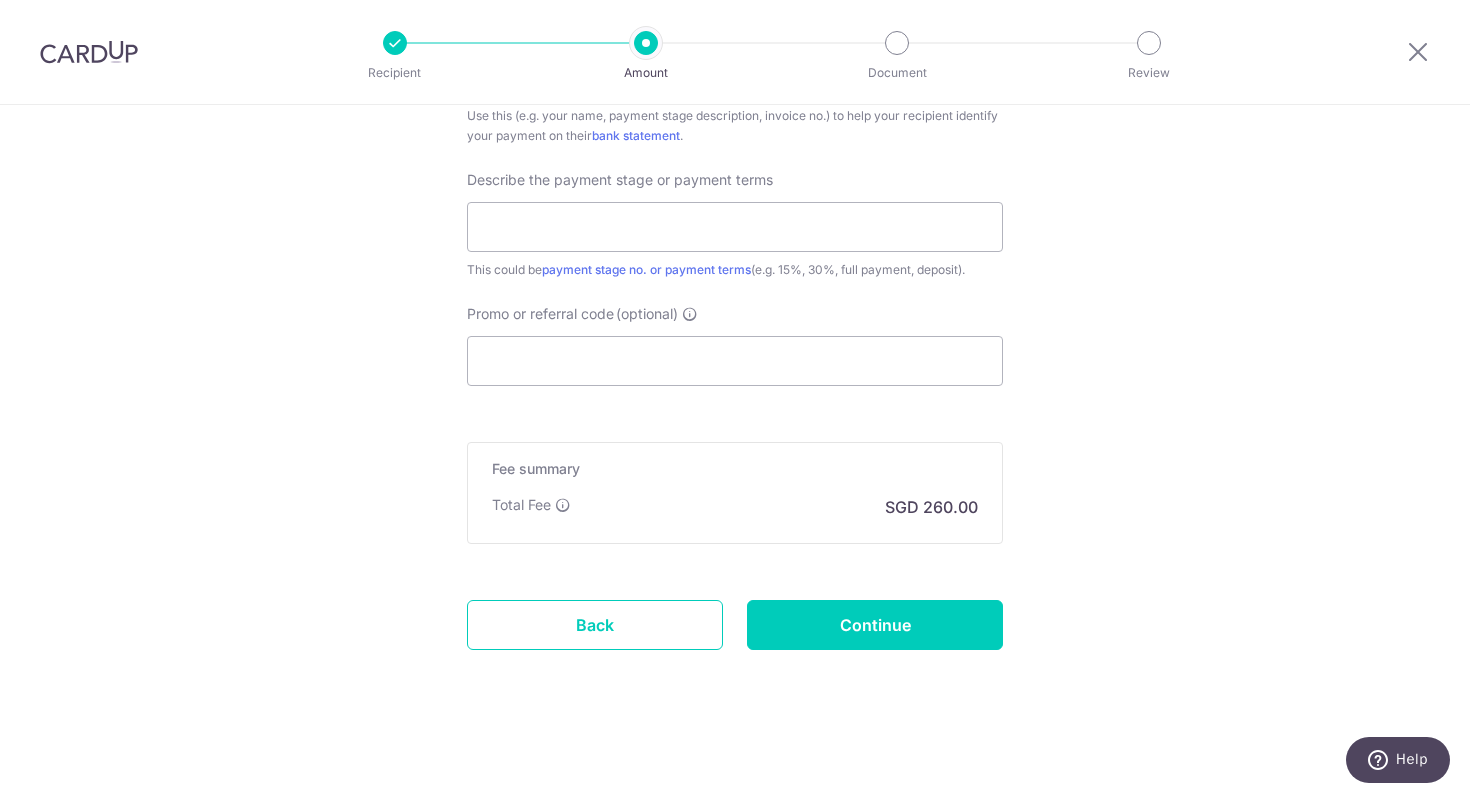scroll, scrollTop: 1353, scrollLeft: 0, axis: vertical 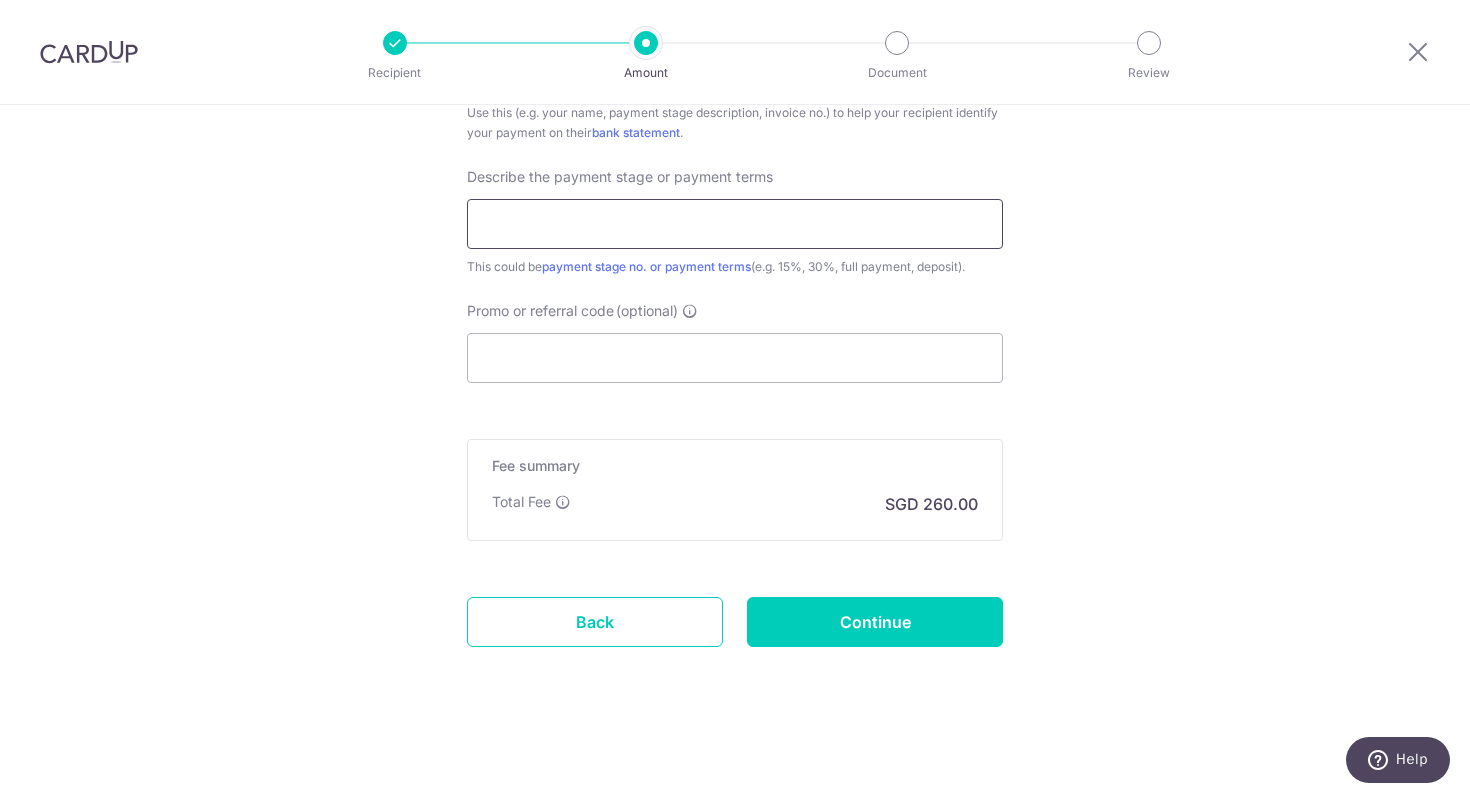 click at bounding box center [735, 224] 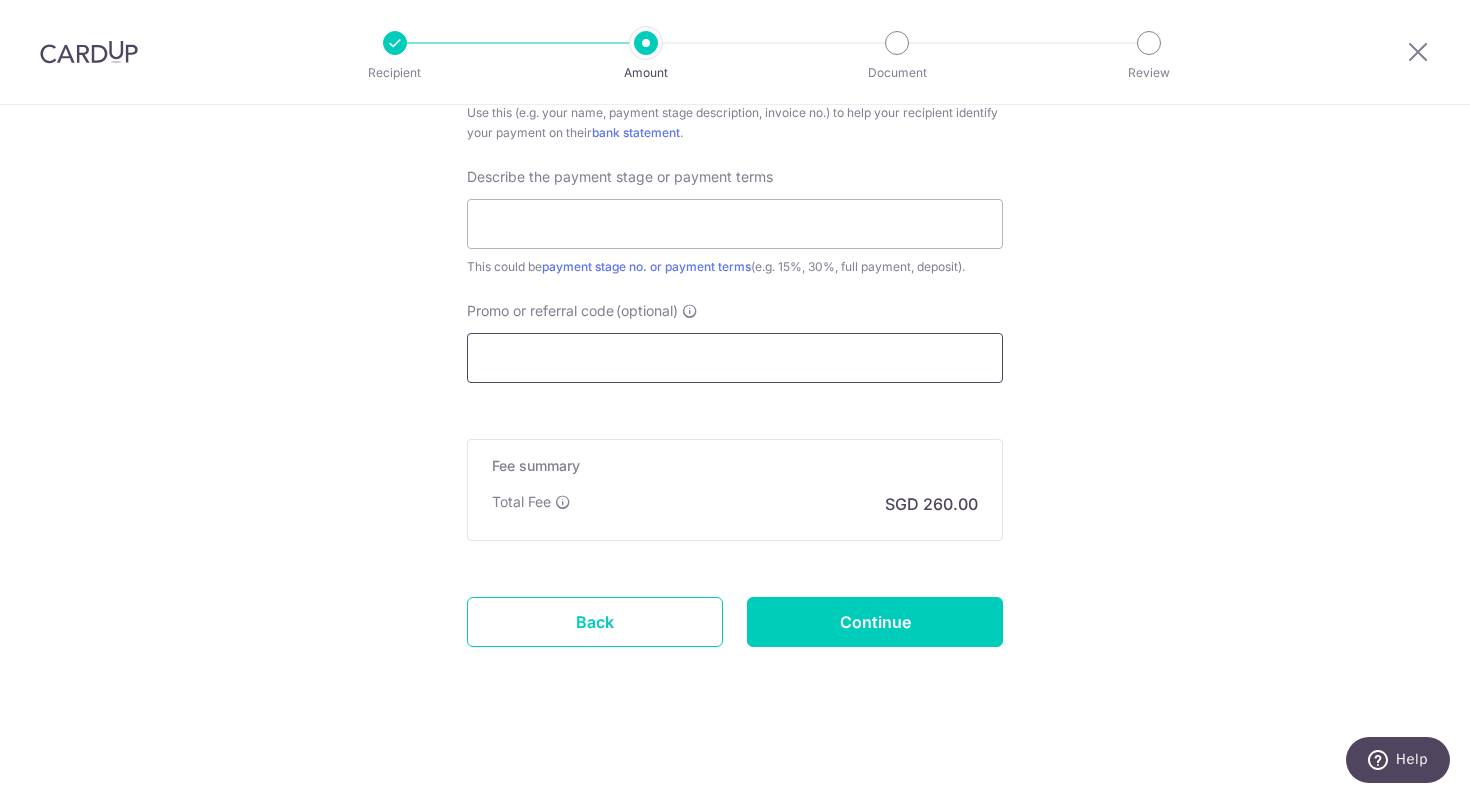 click on "Promo or referral code
(optional)" at bounding box center [735, 358] 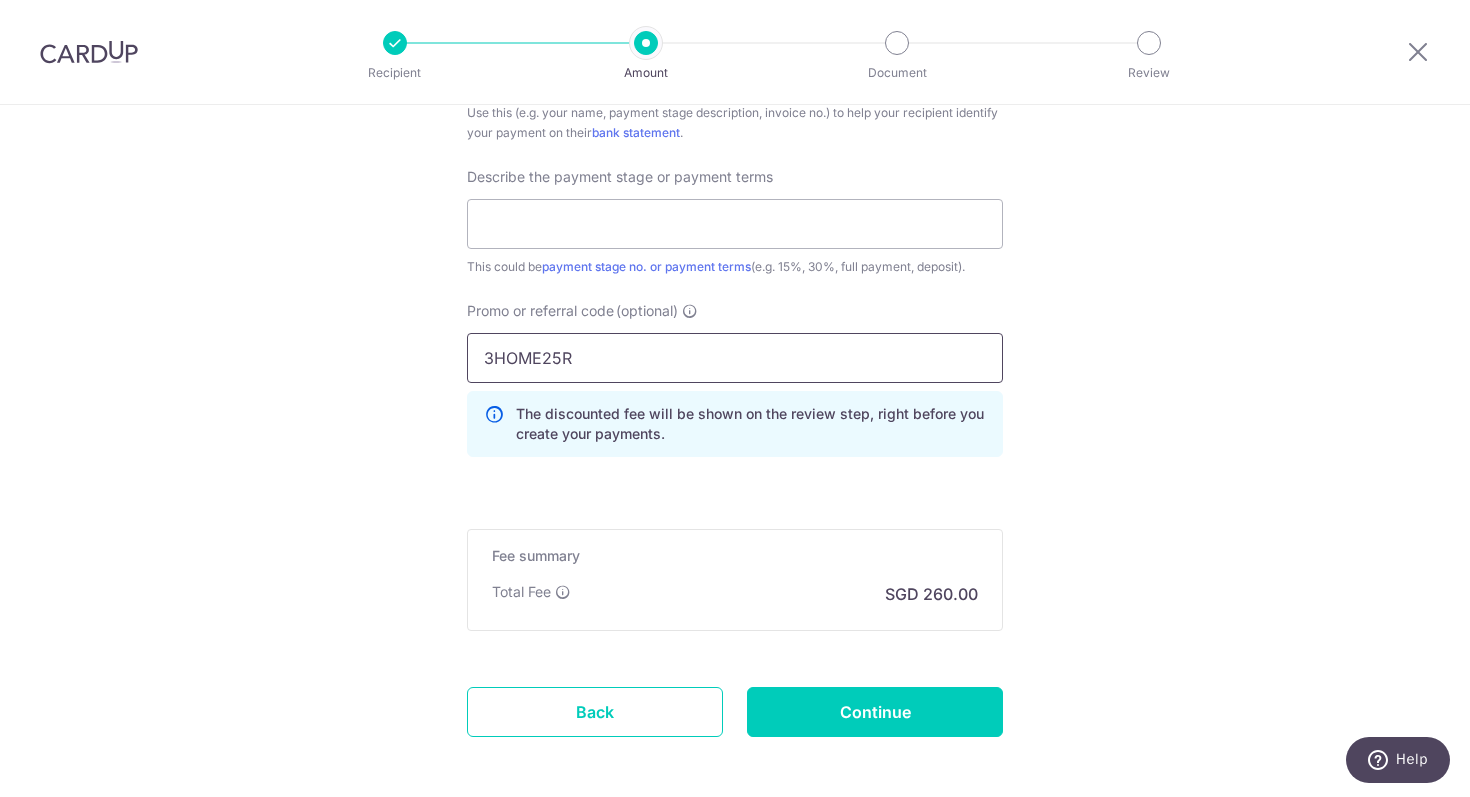 type on "3HOME25R" 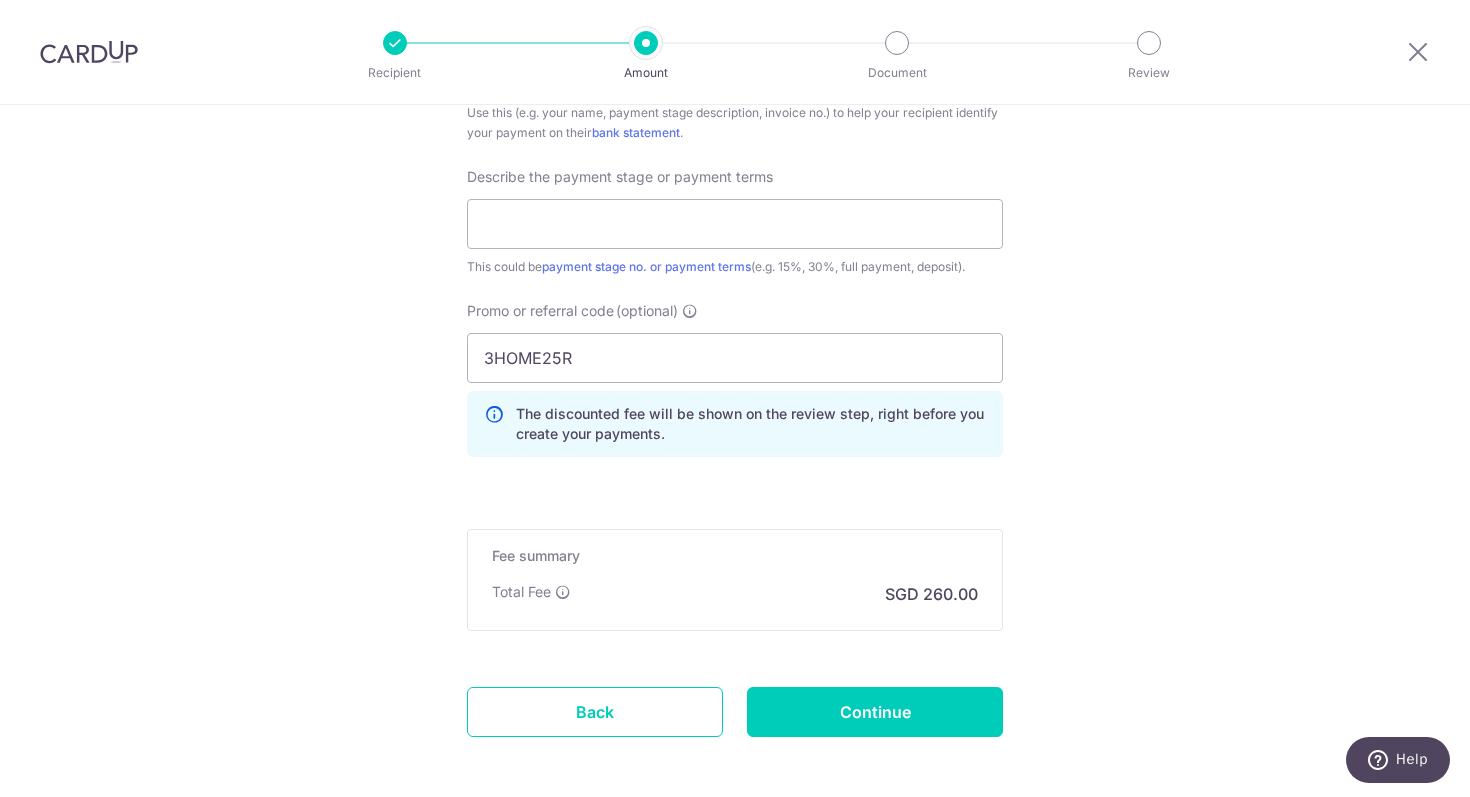 click on "Tell us more about your payment
Enter payment amount
SGD
10,000.00
10000.00
Select Card
**** 5443
Add credit card
Your Cards
**** 5443
Secure 256-bit SSL
Text
New card details
Card
Secure 256-bit SSL" at bounding box center (735, -181) 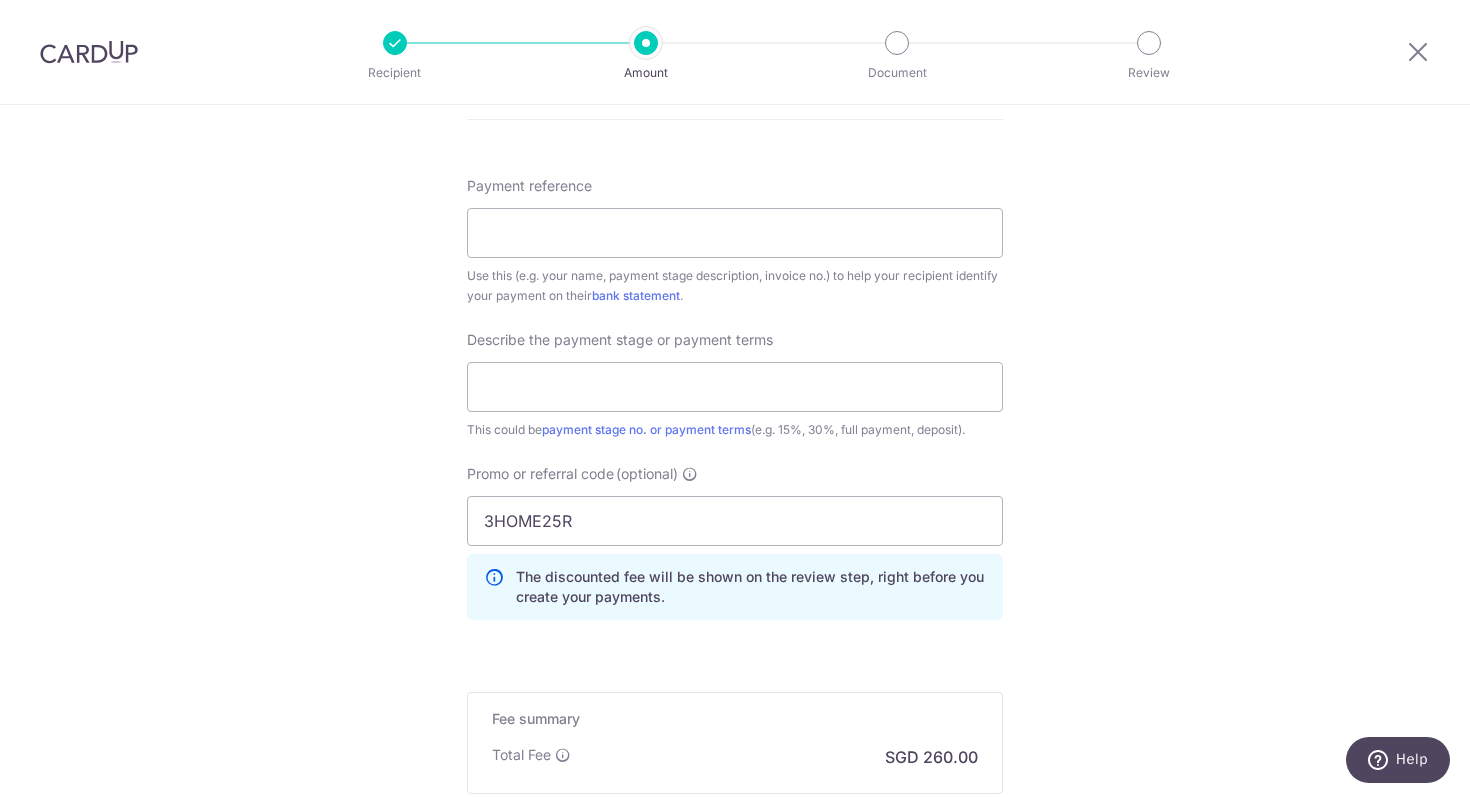 scroll, scrollTop: 1179, scrollLeft: 0, axis: vertical 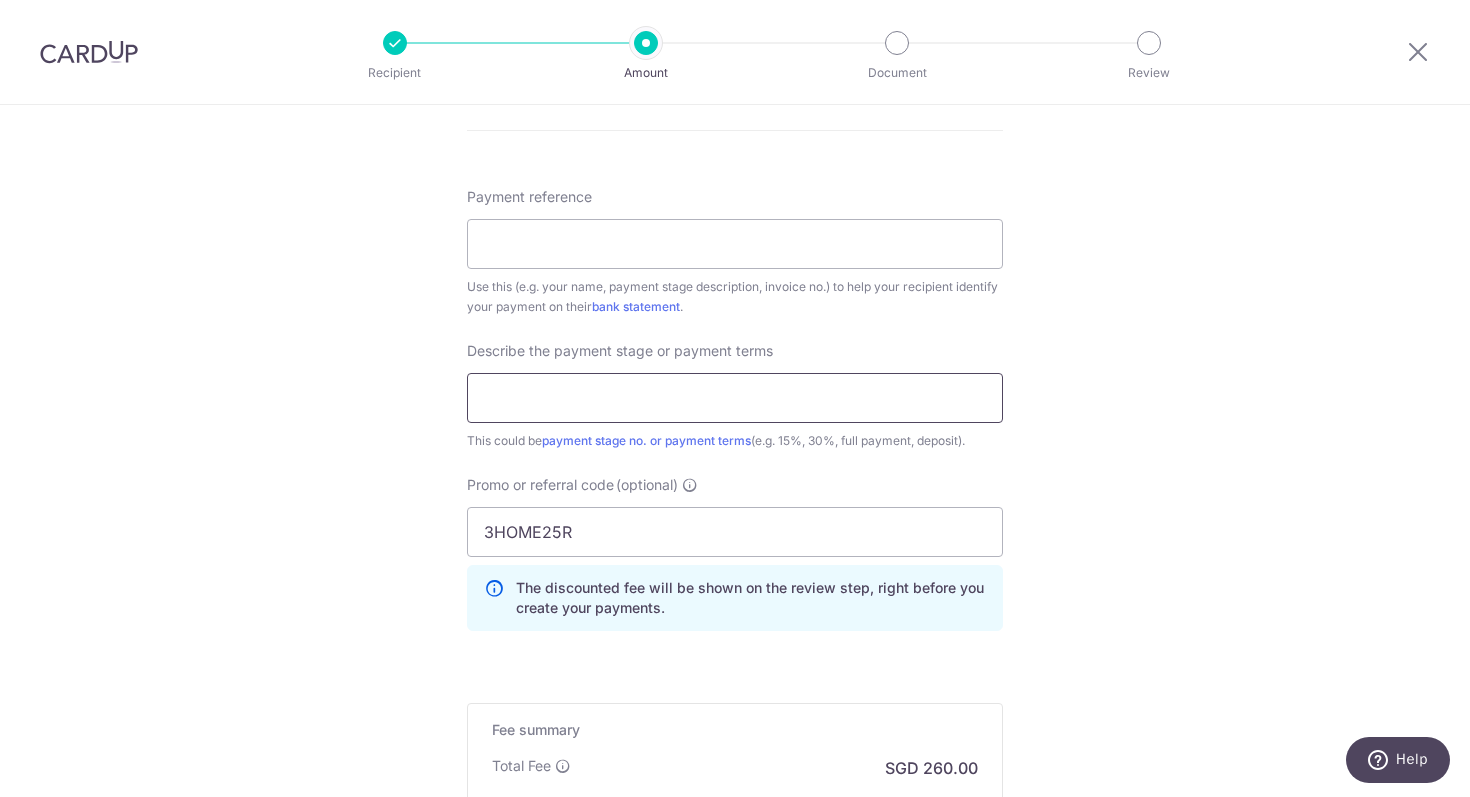 click at bounding box center (735, 398) 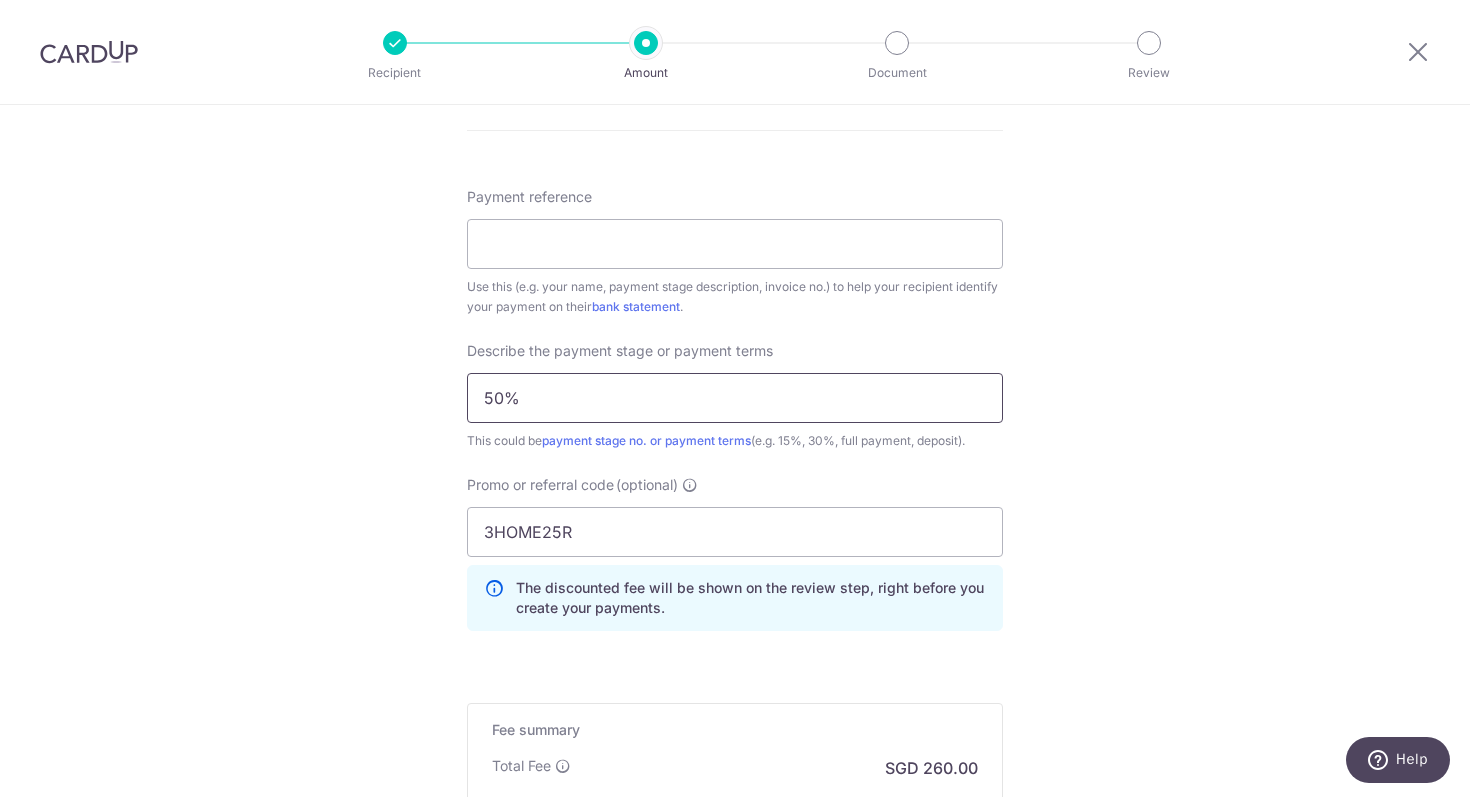 type on "50%" 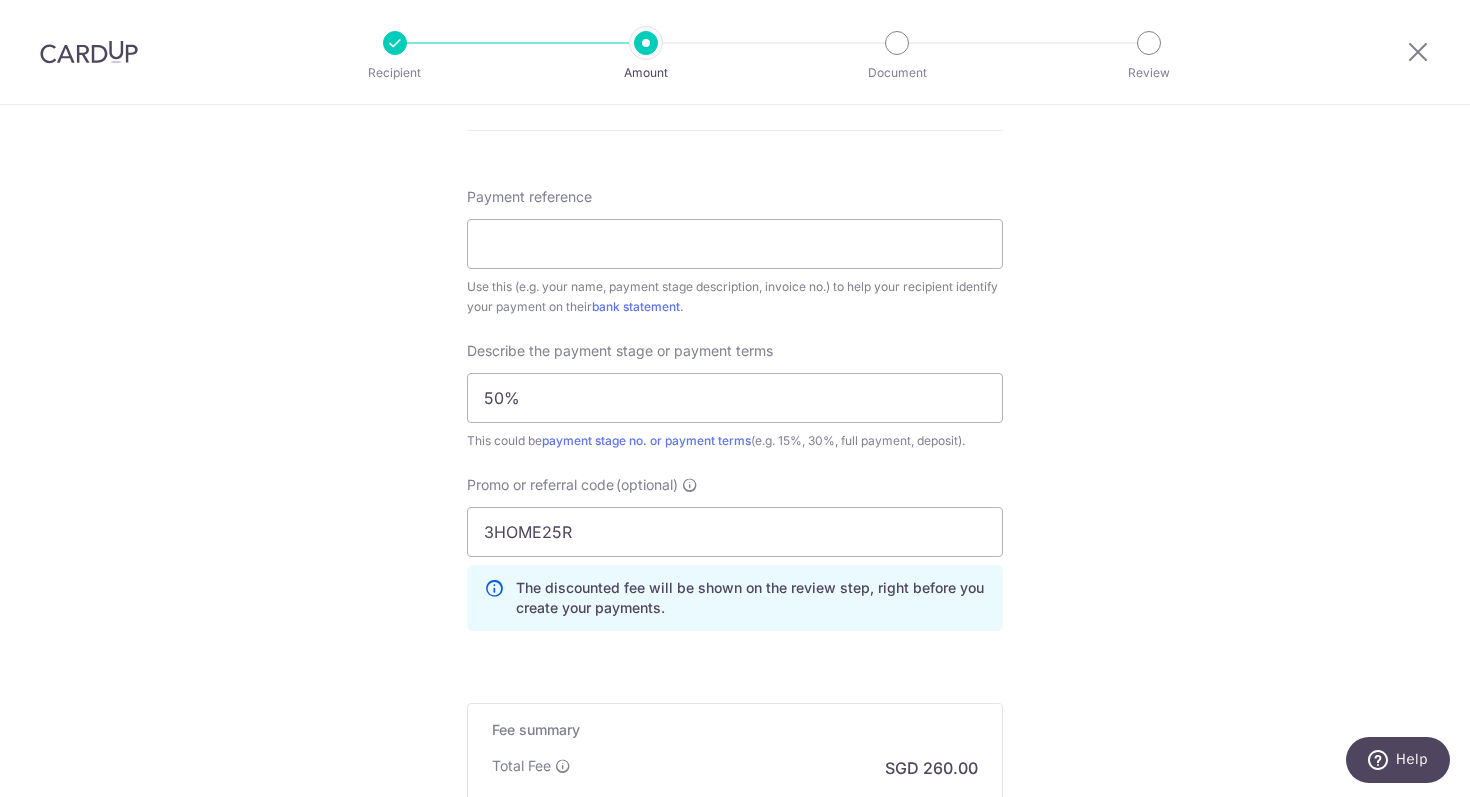 click on "Tell us more about your payment
Enter payment amount
SGD
10,000.00
10000.00
Select Card
**** 5443
Add credit card
Your Cards
**** 5443
Secure 256-bit SSL
Text
New card details
Card
Secure 256-bit SSL" at bounding box center [735, -7] 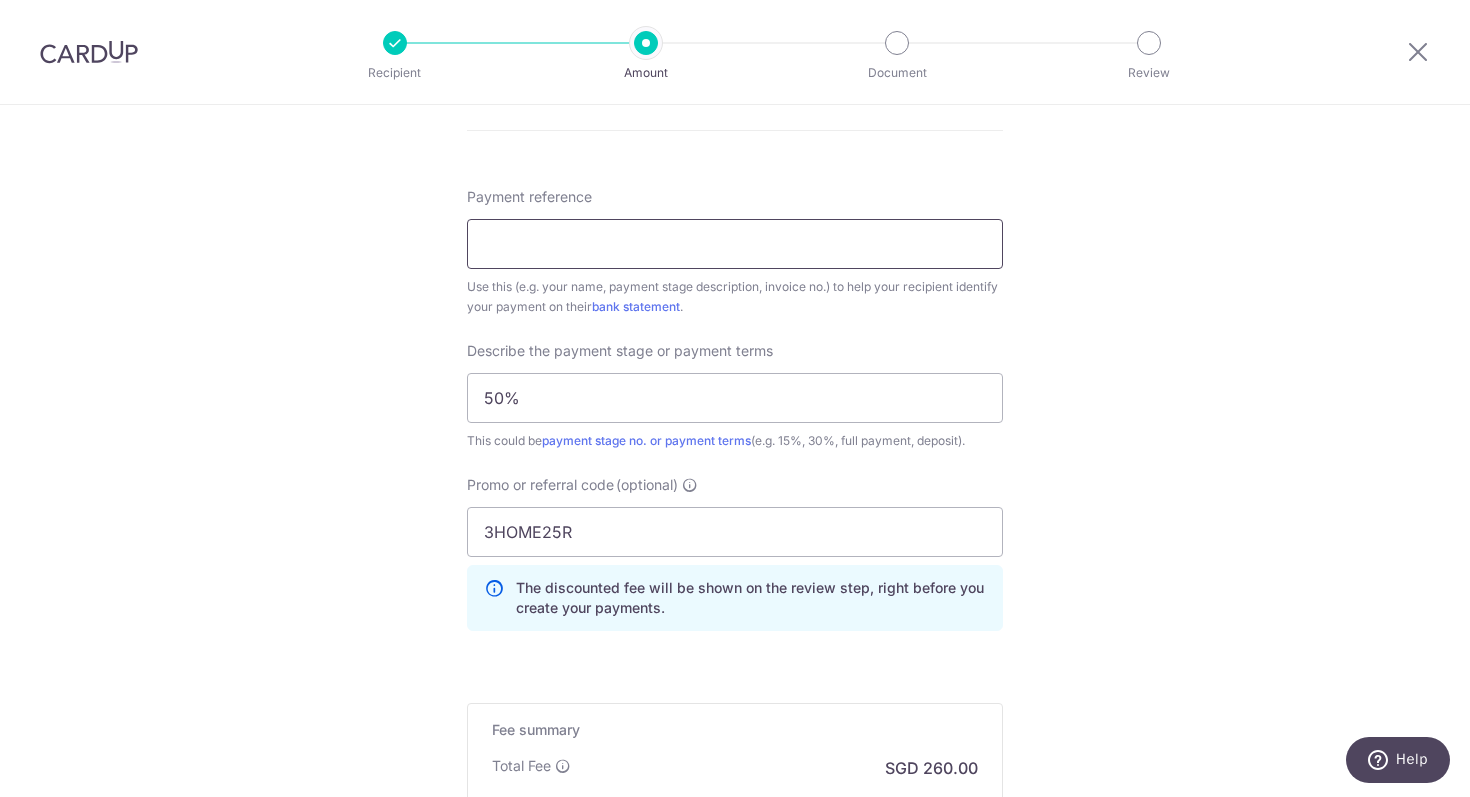 click on "Payment reference" at bounding box center (735, 244) 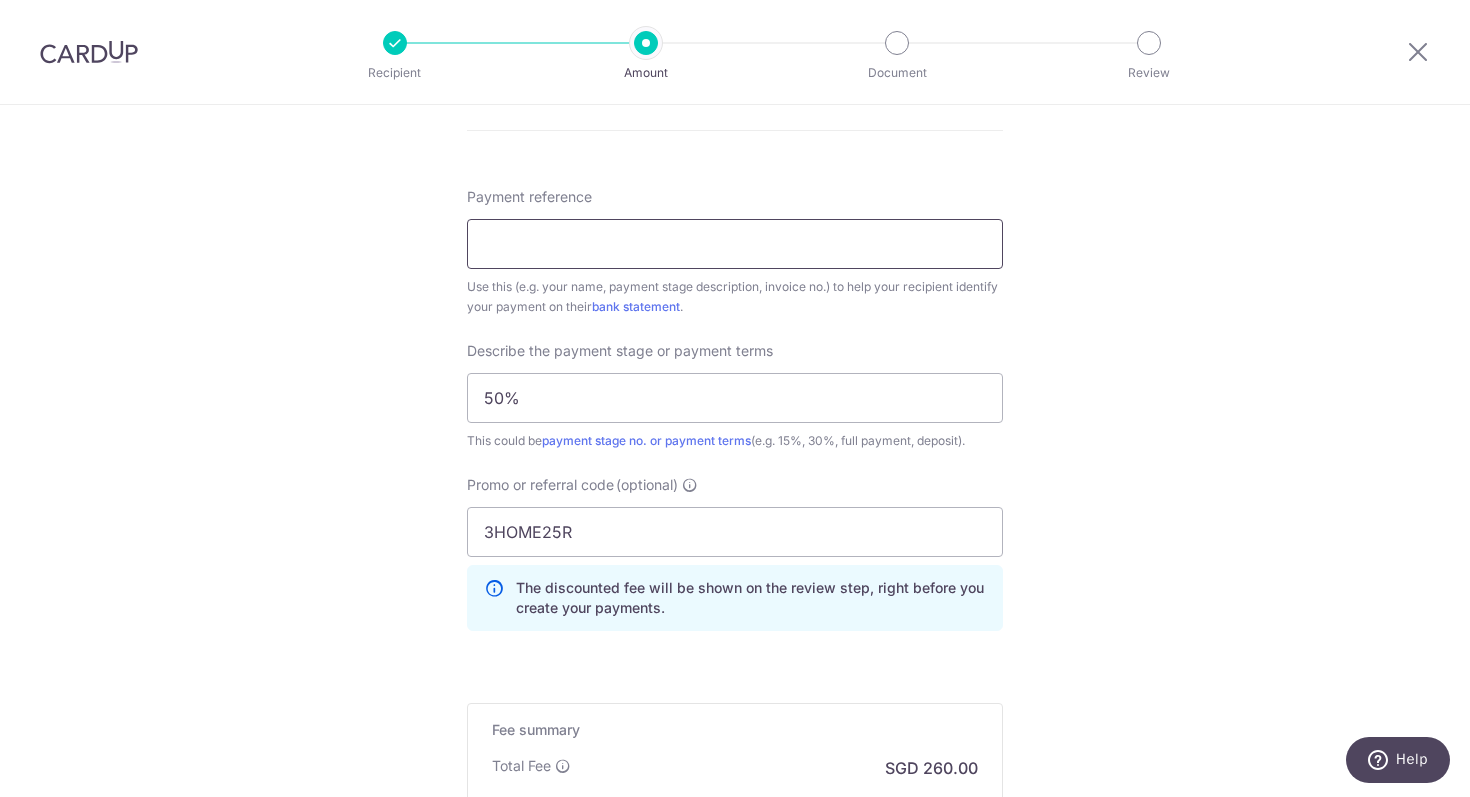 paste on "2409-86669950-EY" 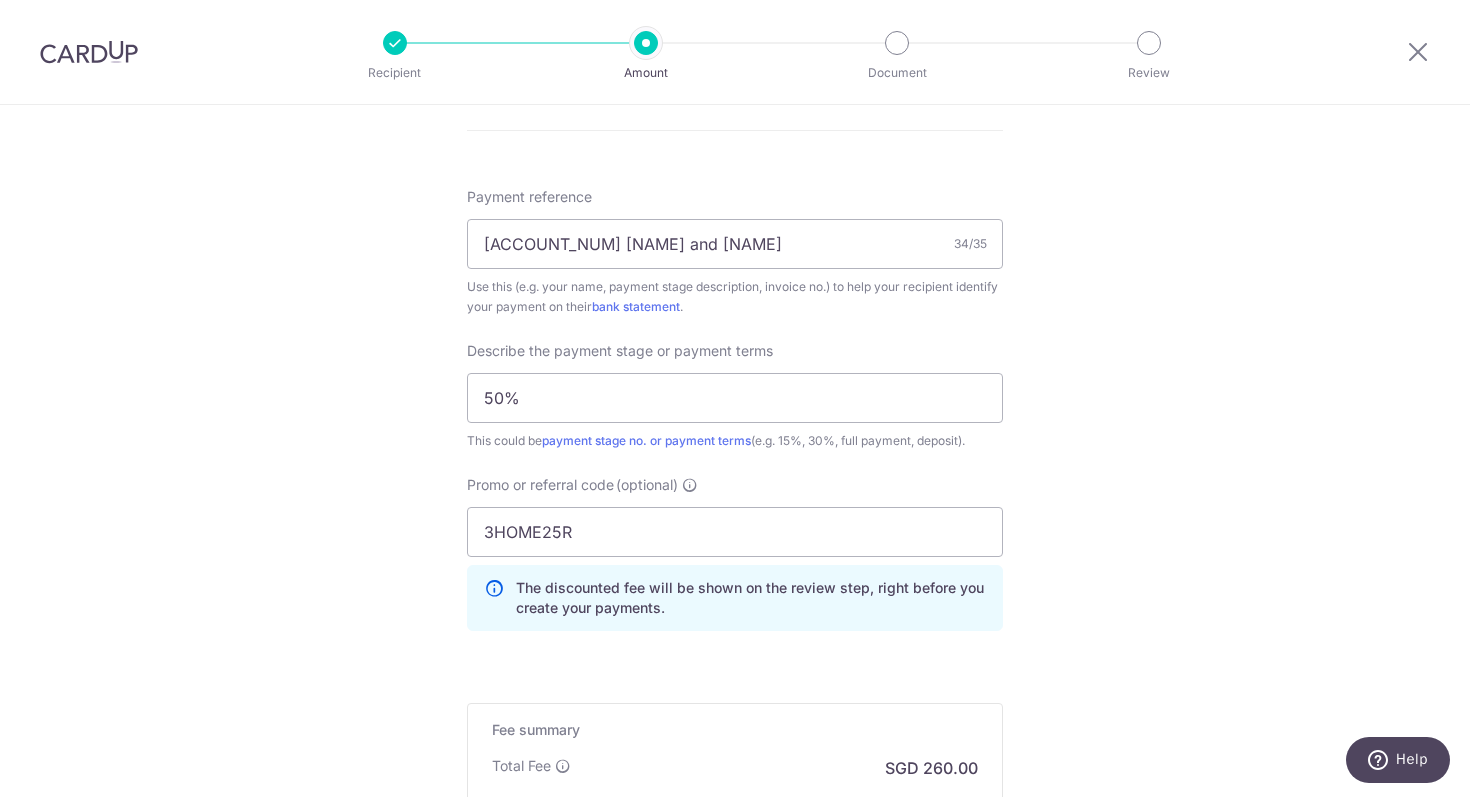 click on "Tell us more about your payment
Enter payment amount
SGD
10,000.00
10000.00
Select Card
**** 5443
Add credit card
Your Cards
**** 5443
Secure 256-bit SSL
Text
New card details
Card
Secure 256-bit SSL" at bounding box center [735, -7] 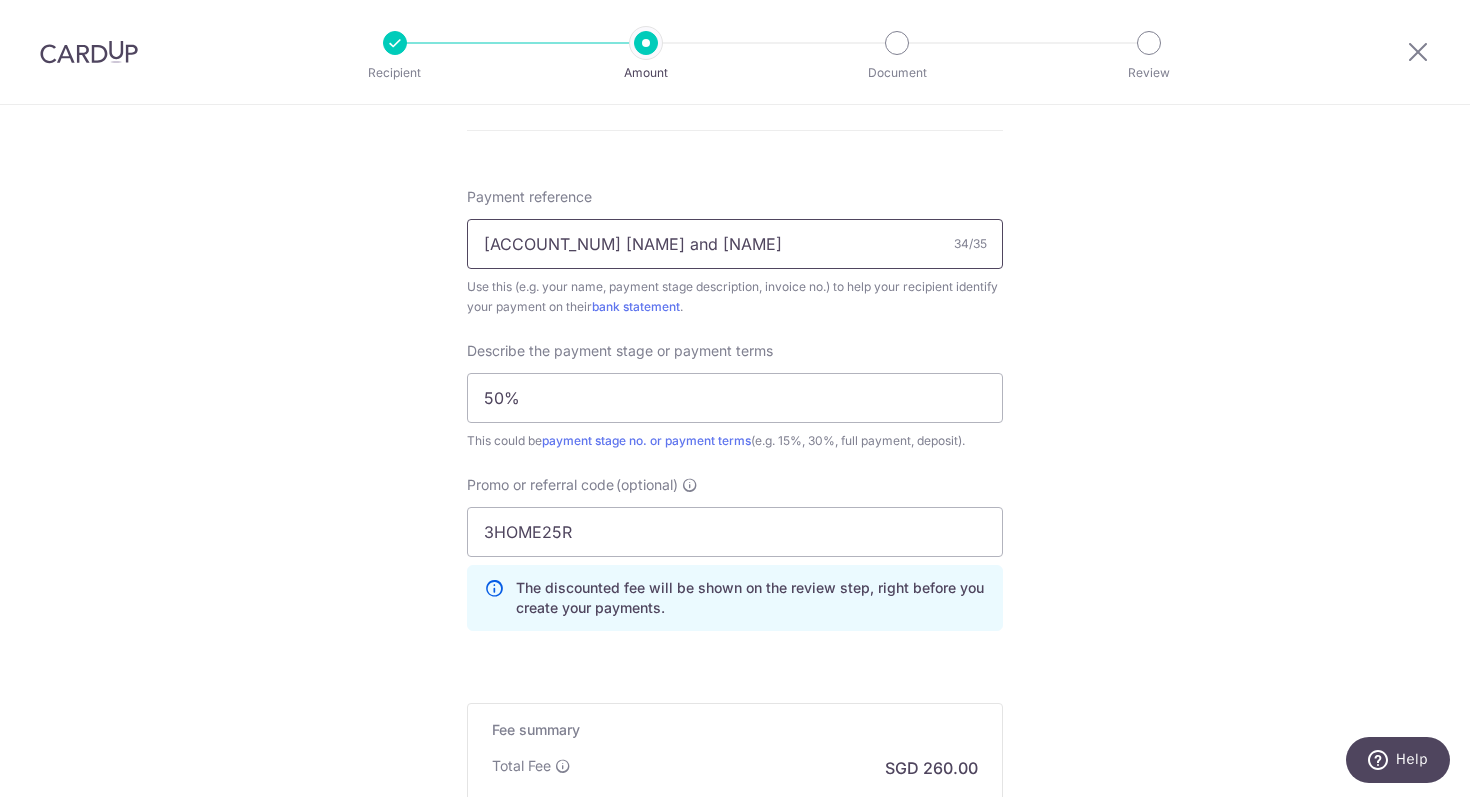 drag, startPoint x: 647, startPoint y: 247, endPoint x: 958, endPoint y: 247, distance: 311 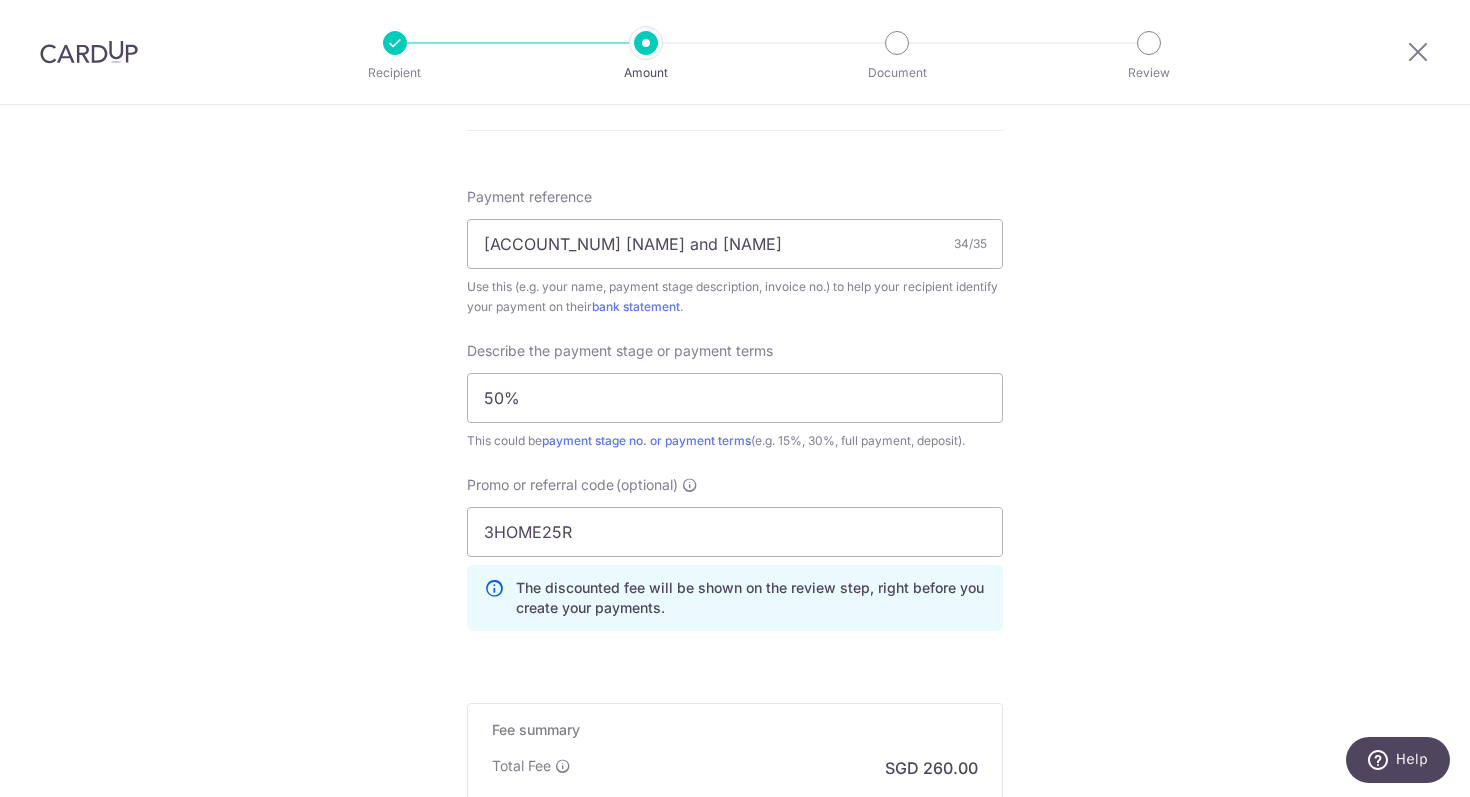 click on "Tell us more about your payment
Enter payment amount
SGD
10,000.00
10000.00
Select Card
**** 5443
Add credit card
Your Cards
**** 5443
Secure 256-bit SSL
Text
New card details
Card
Secure 256-bit SSL" at bounding box center [735, -7] 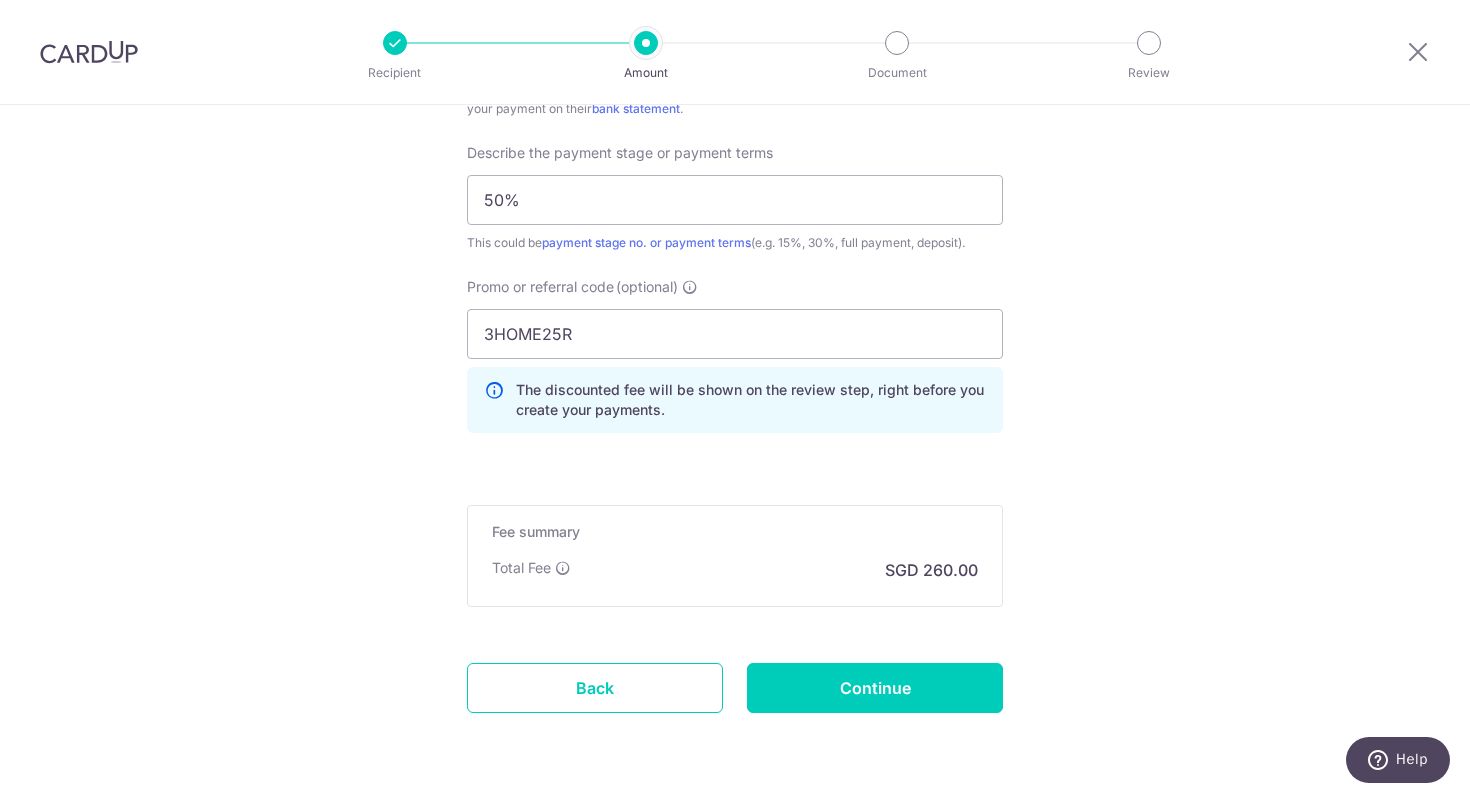 scroll, scrollTop: 1383, scrollLeft: 0, axis: vertical 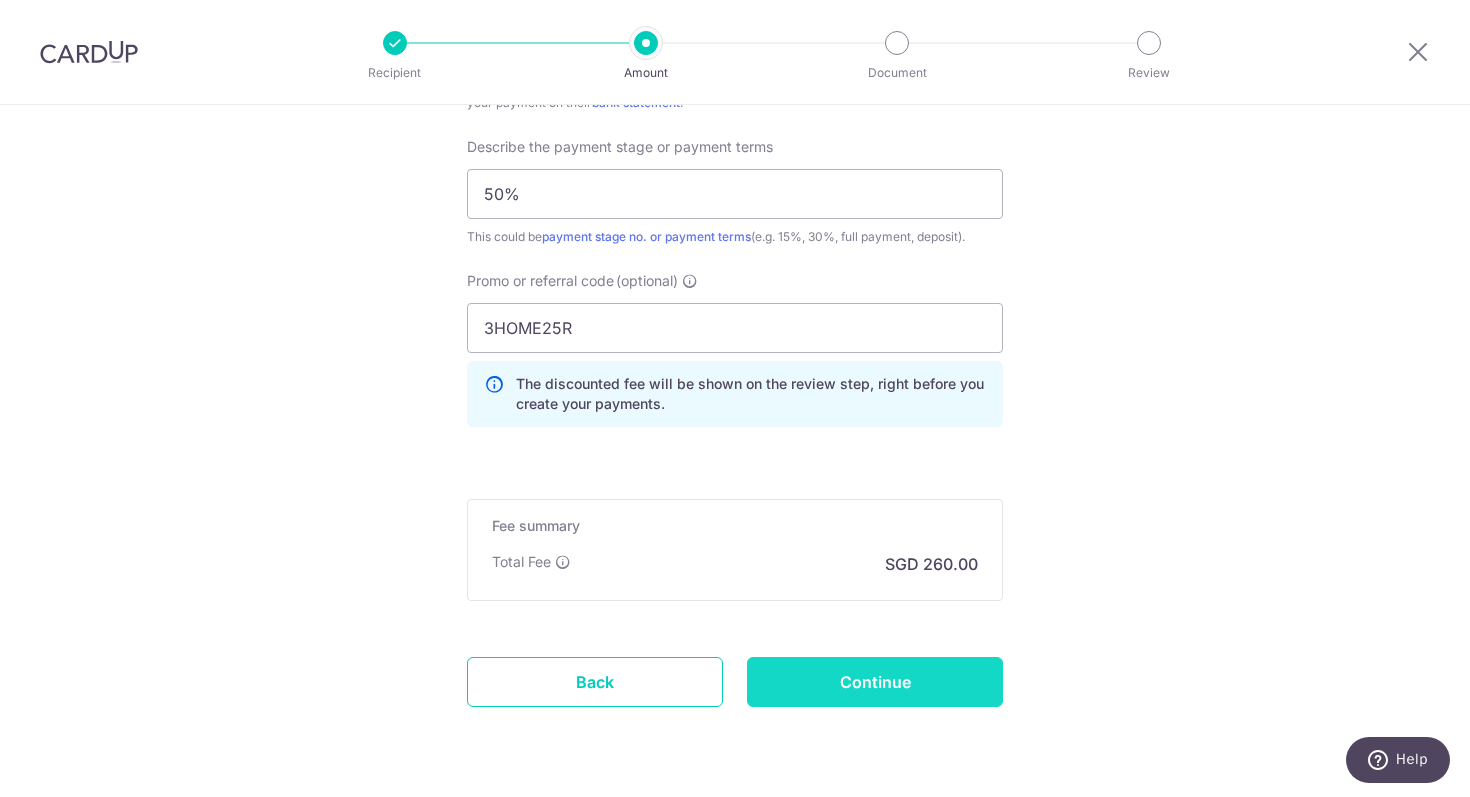 click on "Continue" at bounding box center (875, 682) 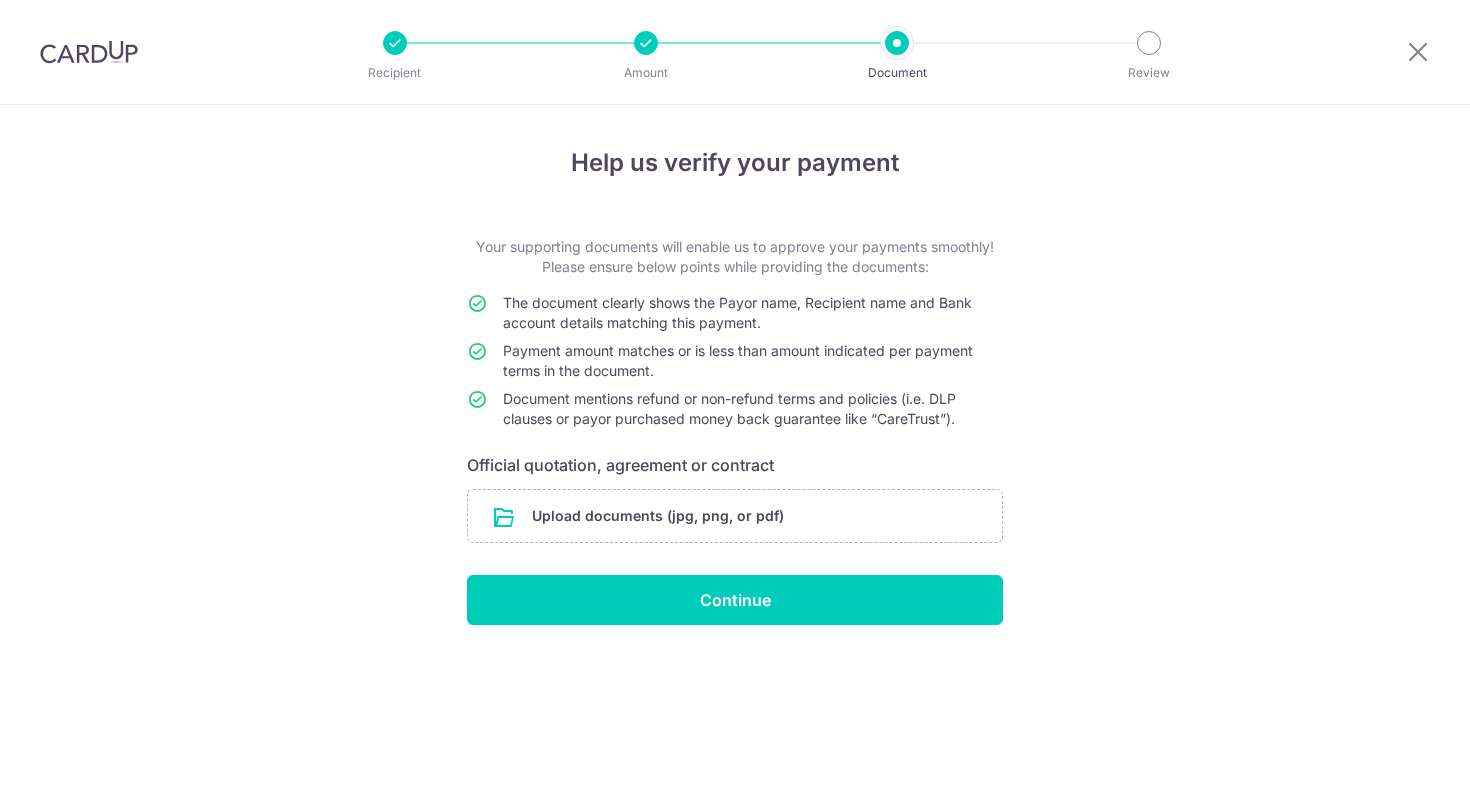 scroll, scrollTop: 0, scrollLeft: 0, axis: both 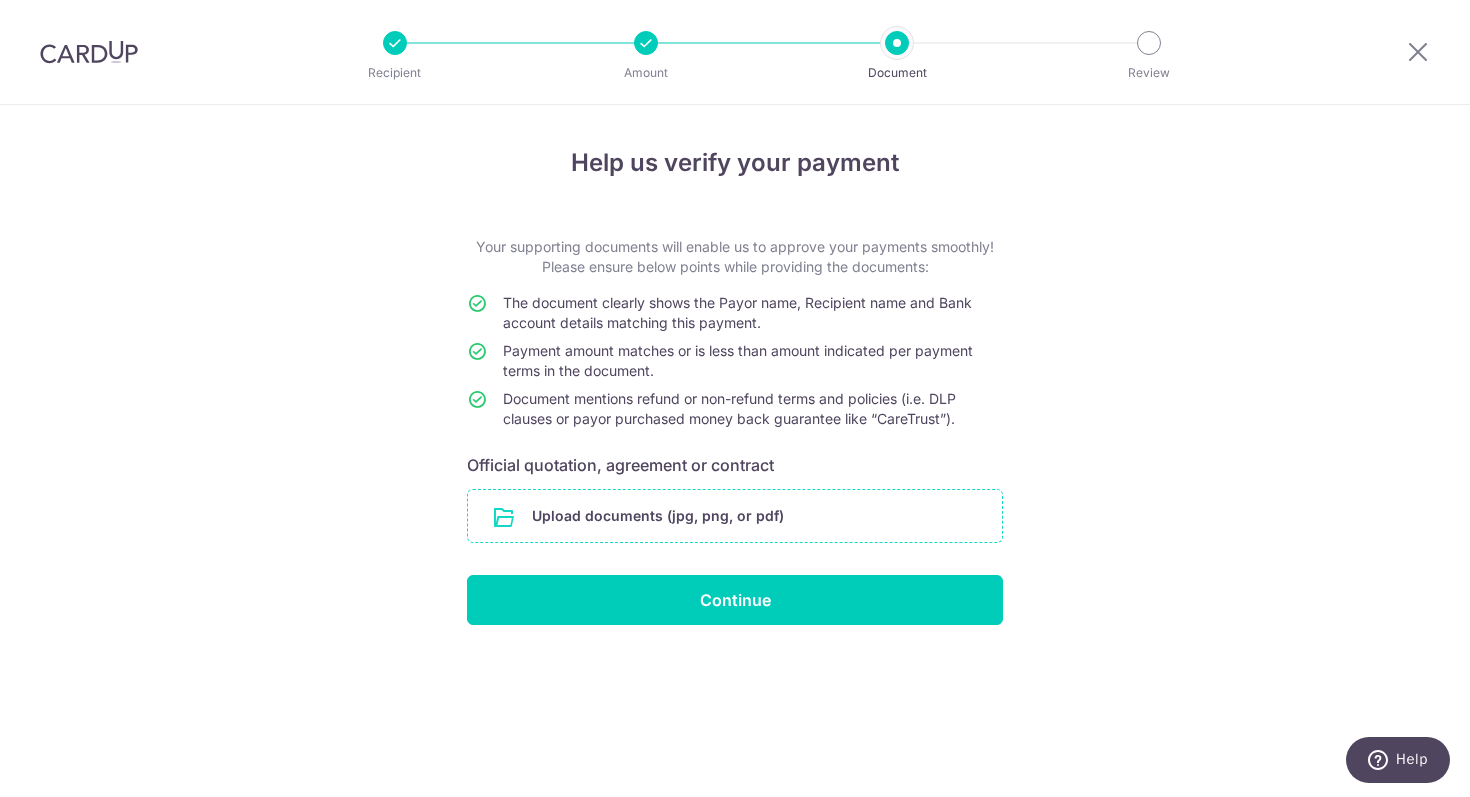 click at bounding box center [735, 516] 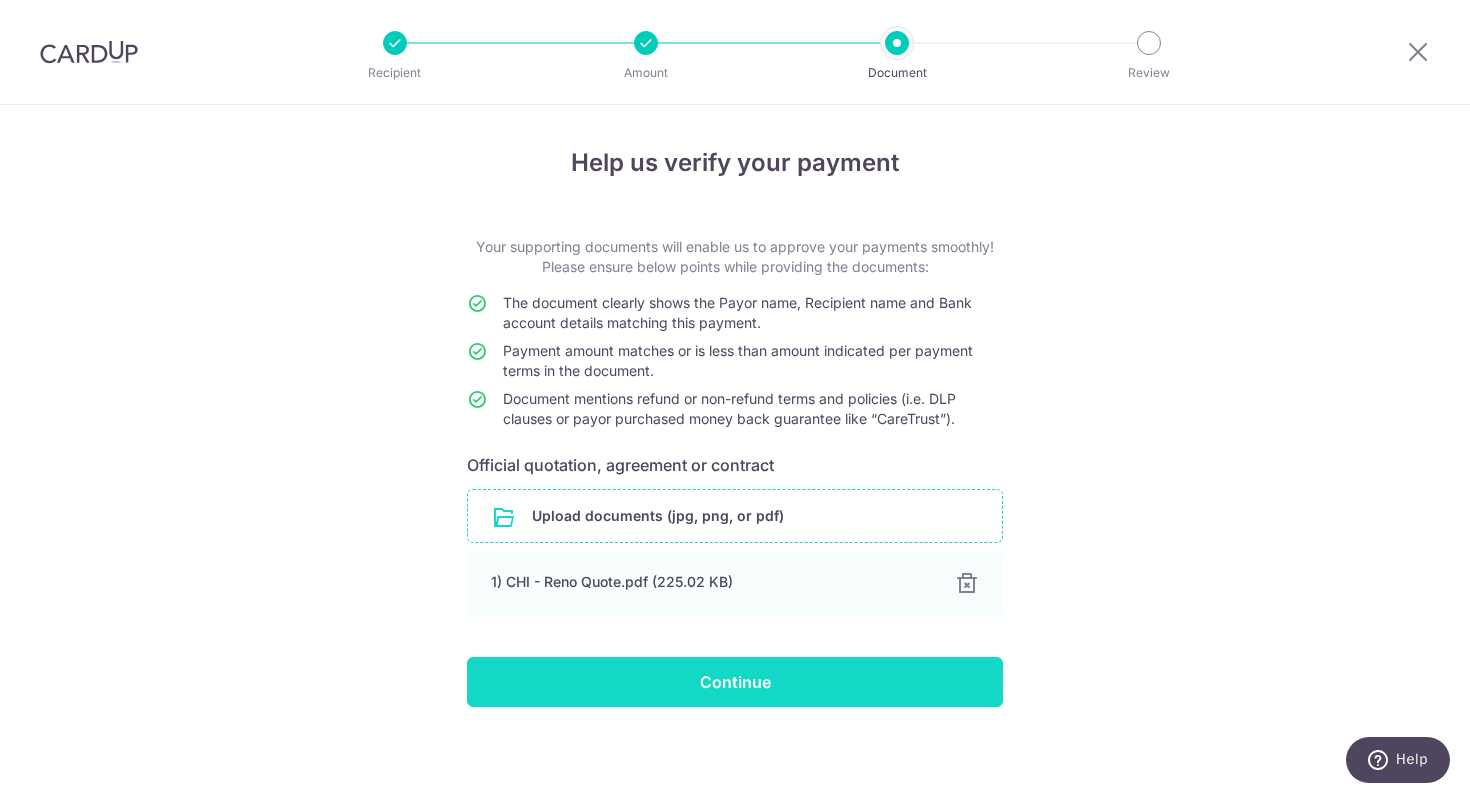 click on "Continue" at bounding box center (735, 682) 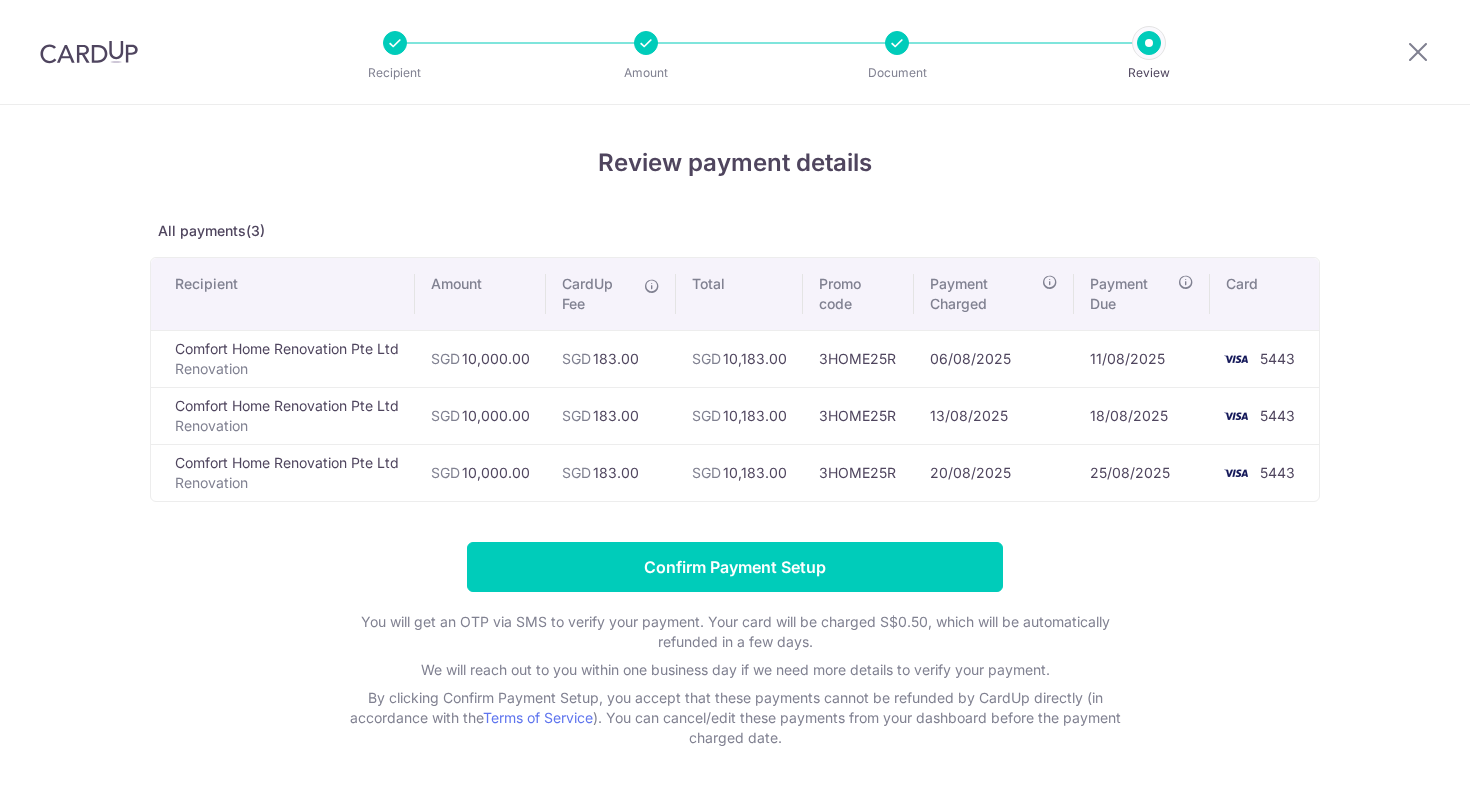 scroll, scrollTop: 0, scrollLeft: 0, axis: both 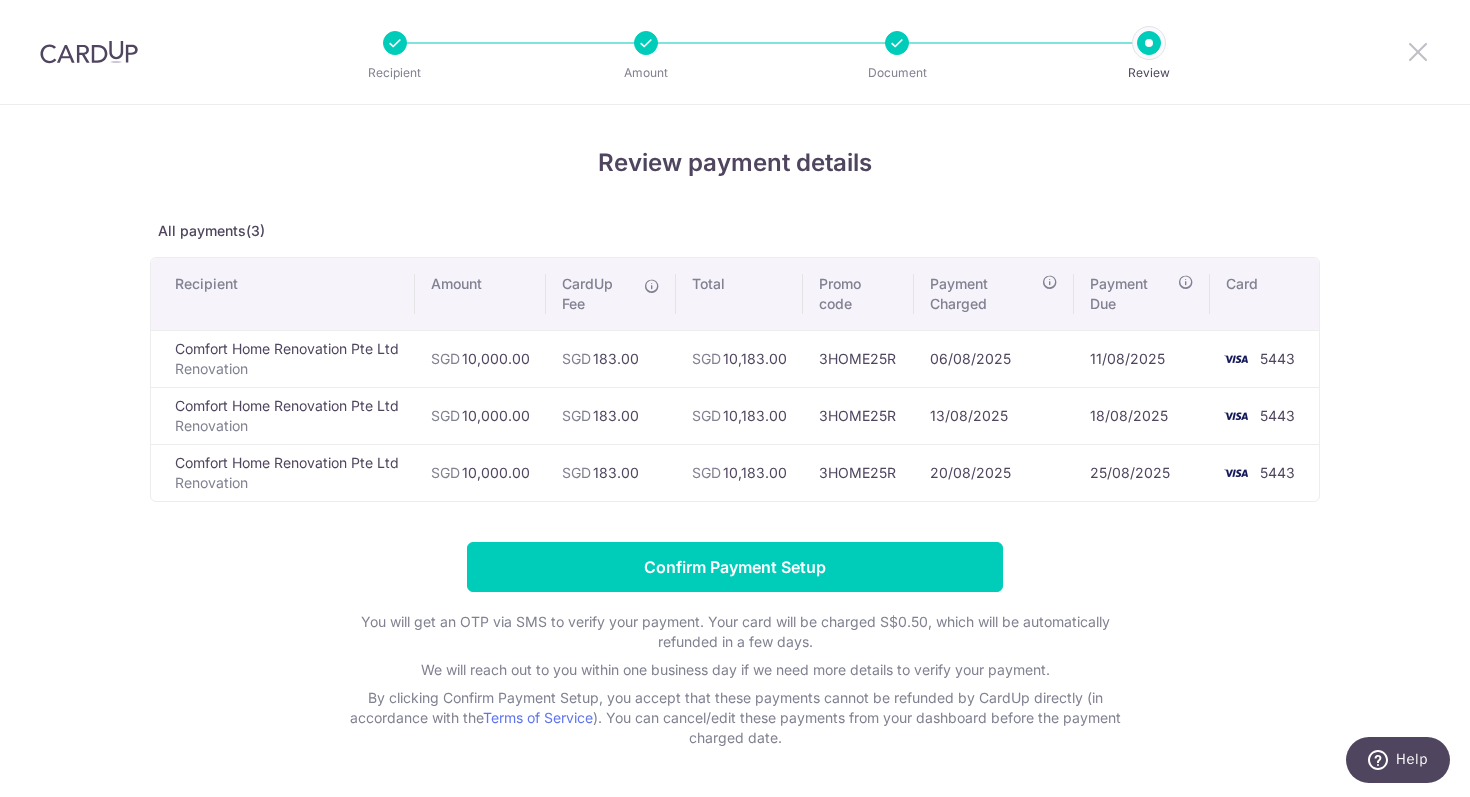 click at bounding box center (1418, 51) 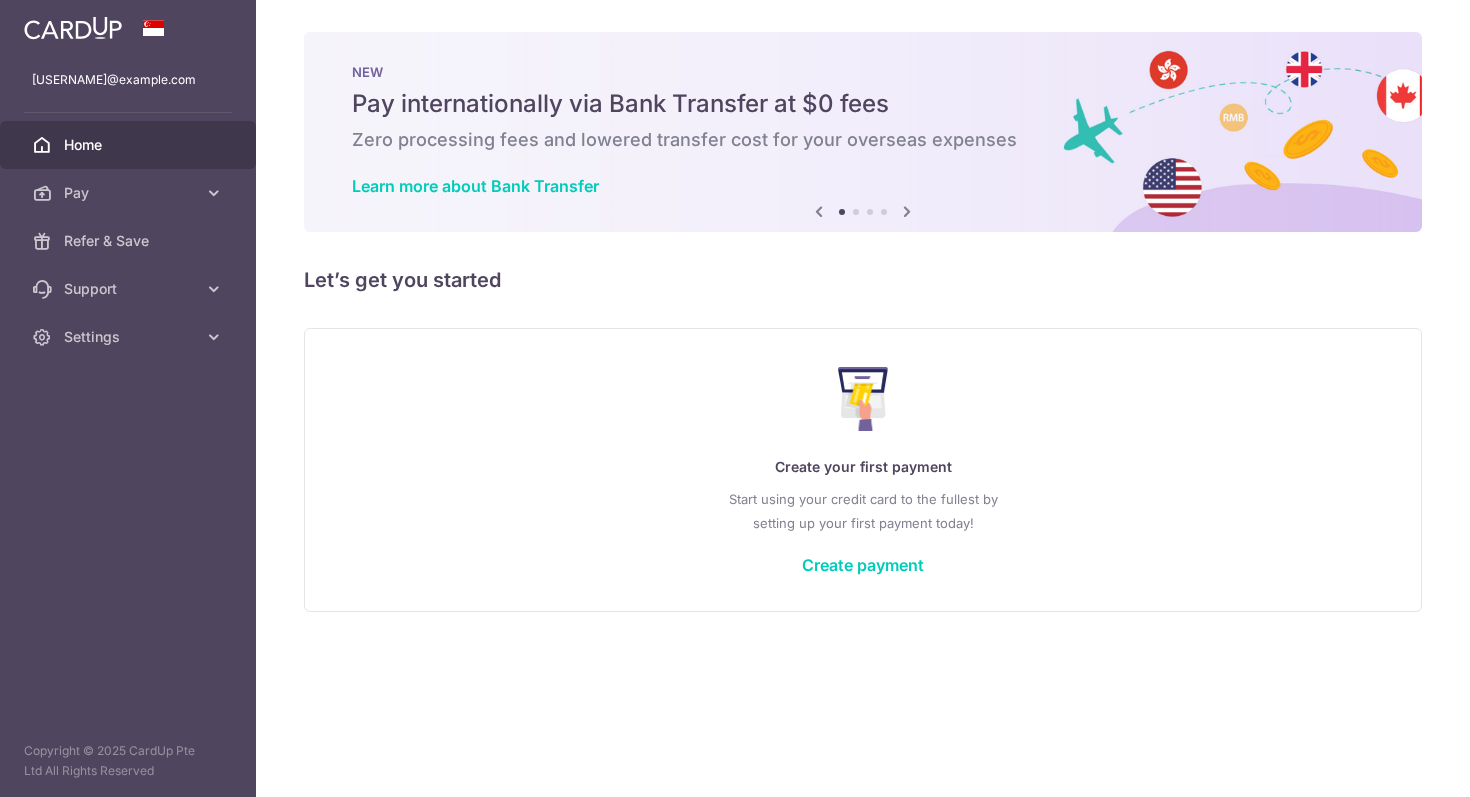 scroll, scrollTop: 0, scrollLeft: 0, axis: both 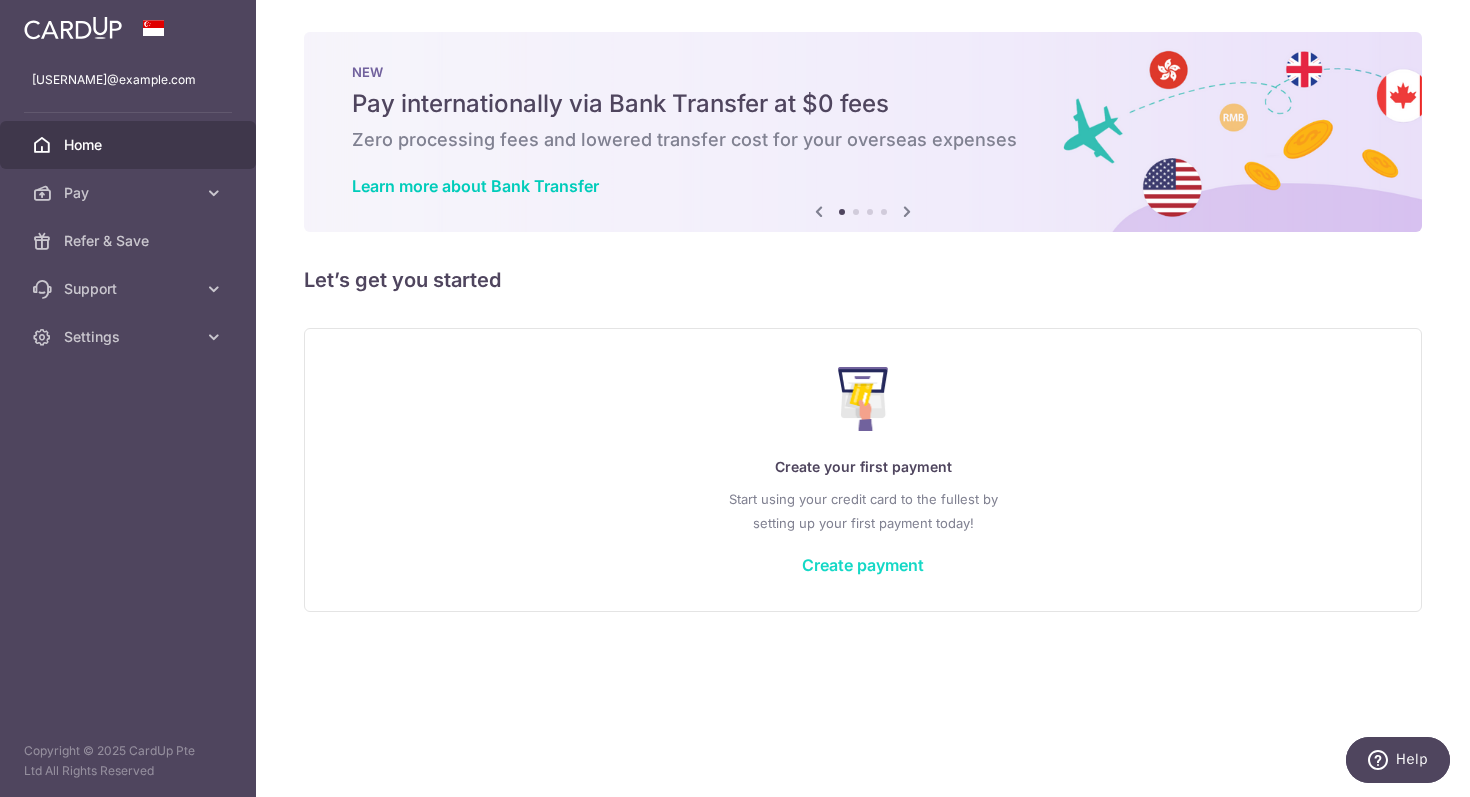 click on "Create payment" at bounding box center (863, 565) 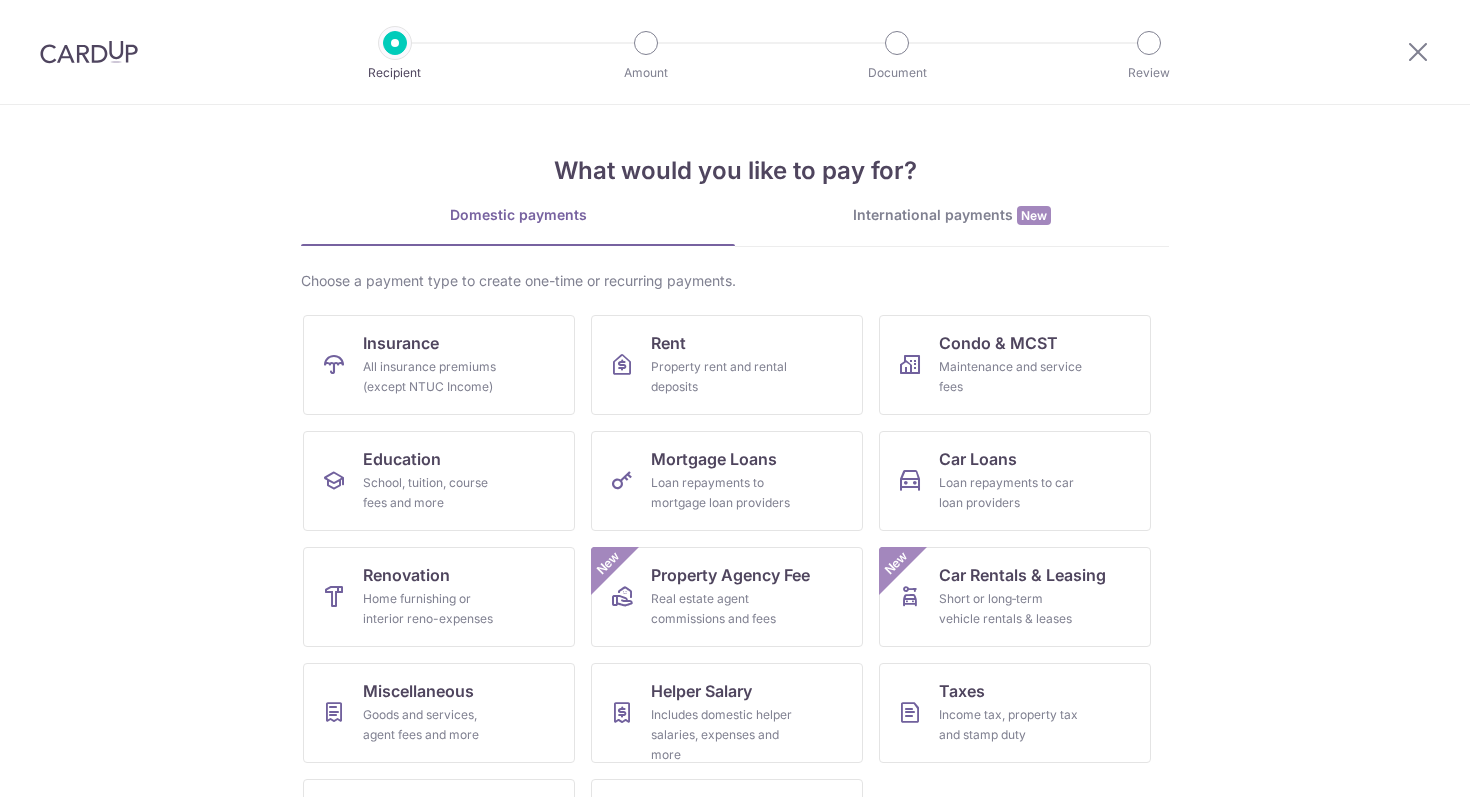 scroll, scrollTop: 0, scrollLeft: 0, axis: both 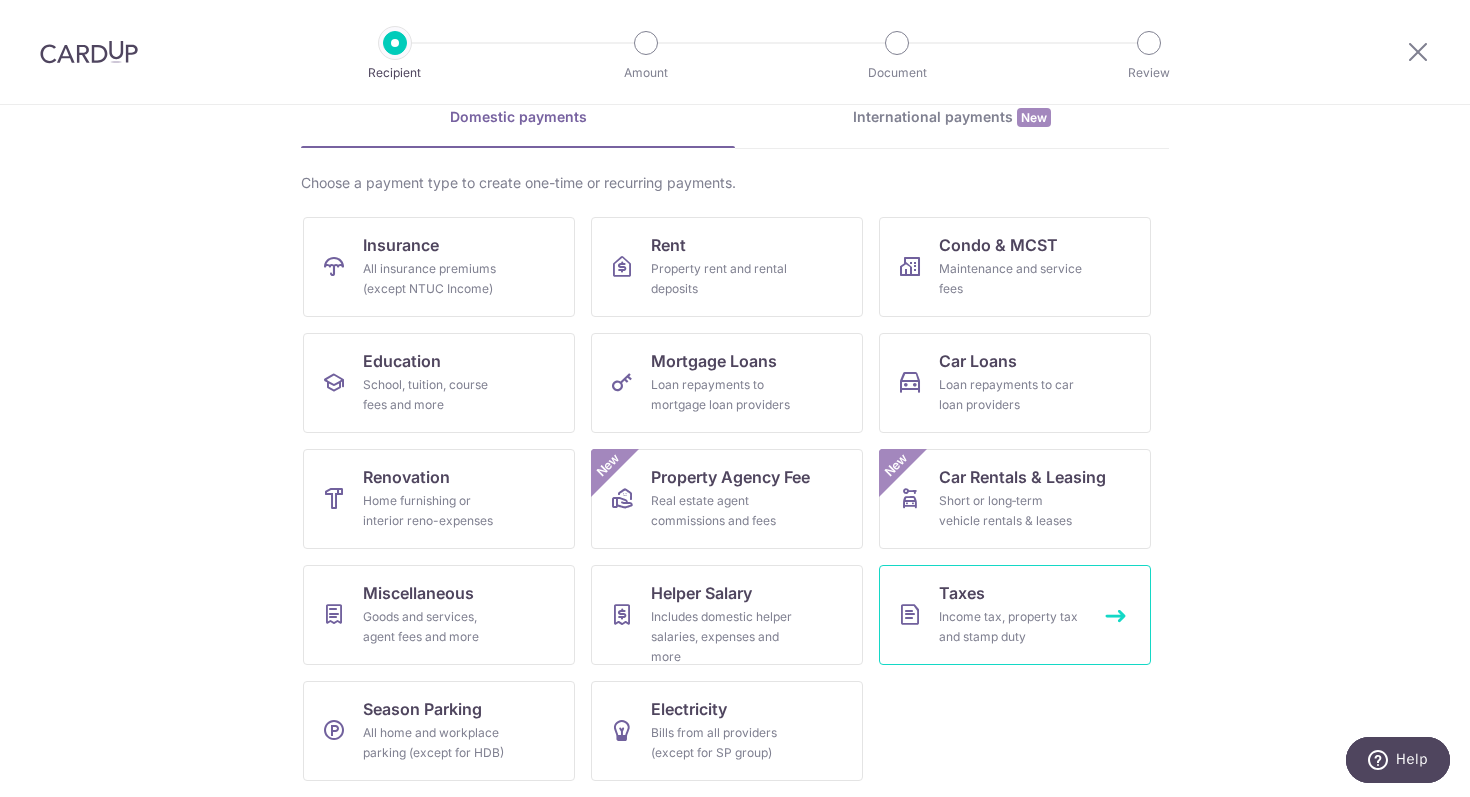 click on "Income tax, property tax and stamp duty" at bounding box center [1011, 627] 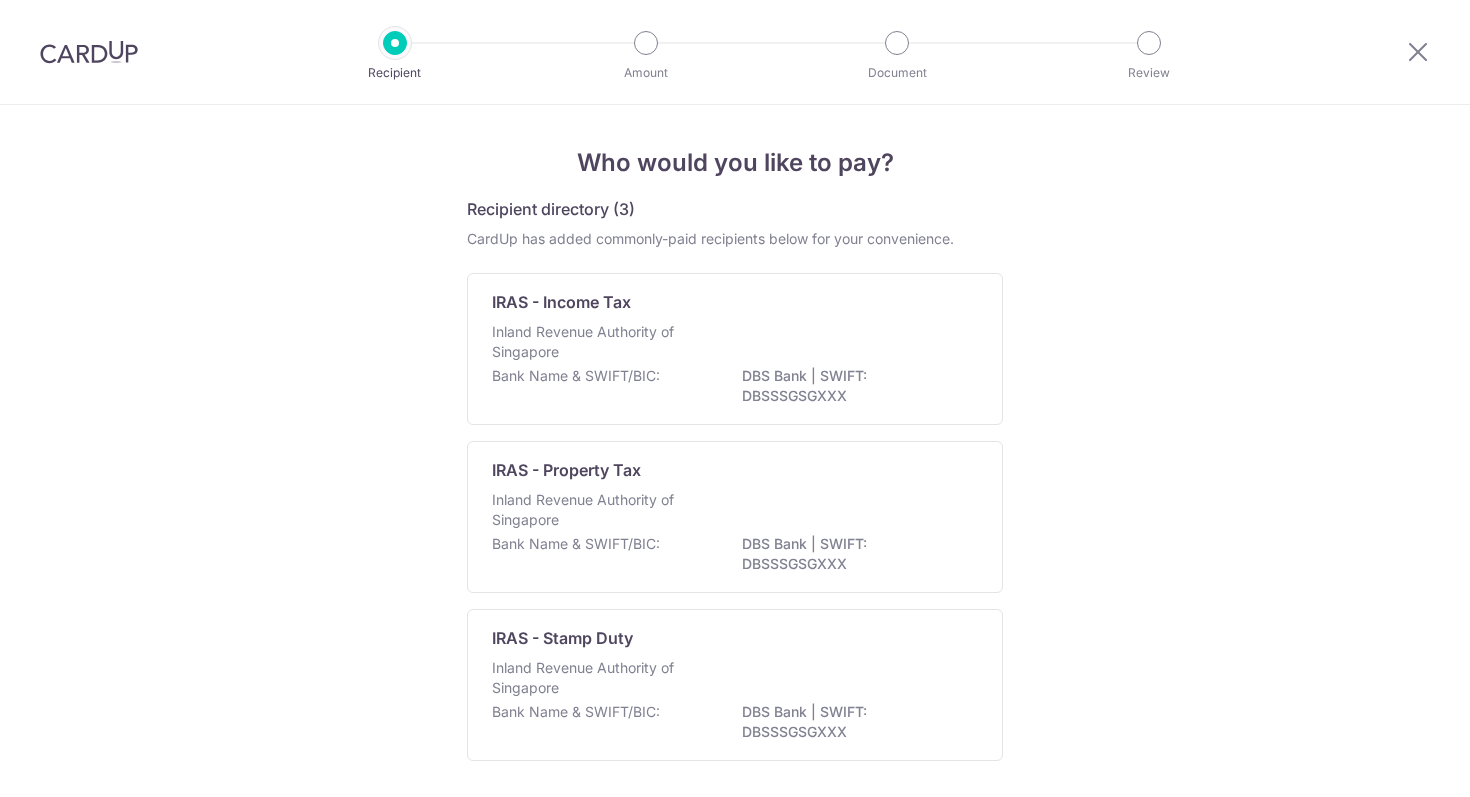 scroll, scrollTop: 0, scrollLeft: 0, axis: both 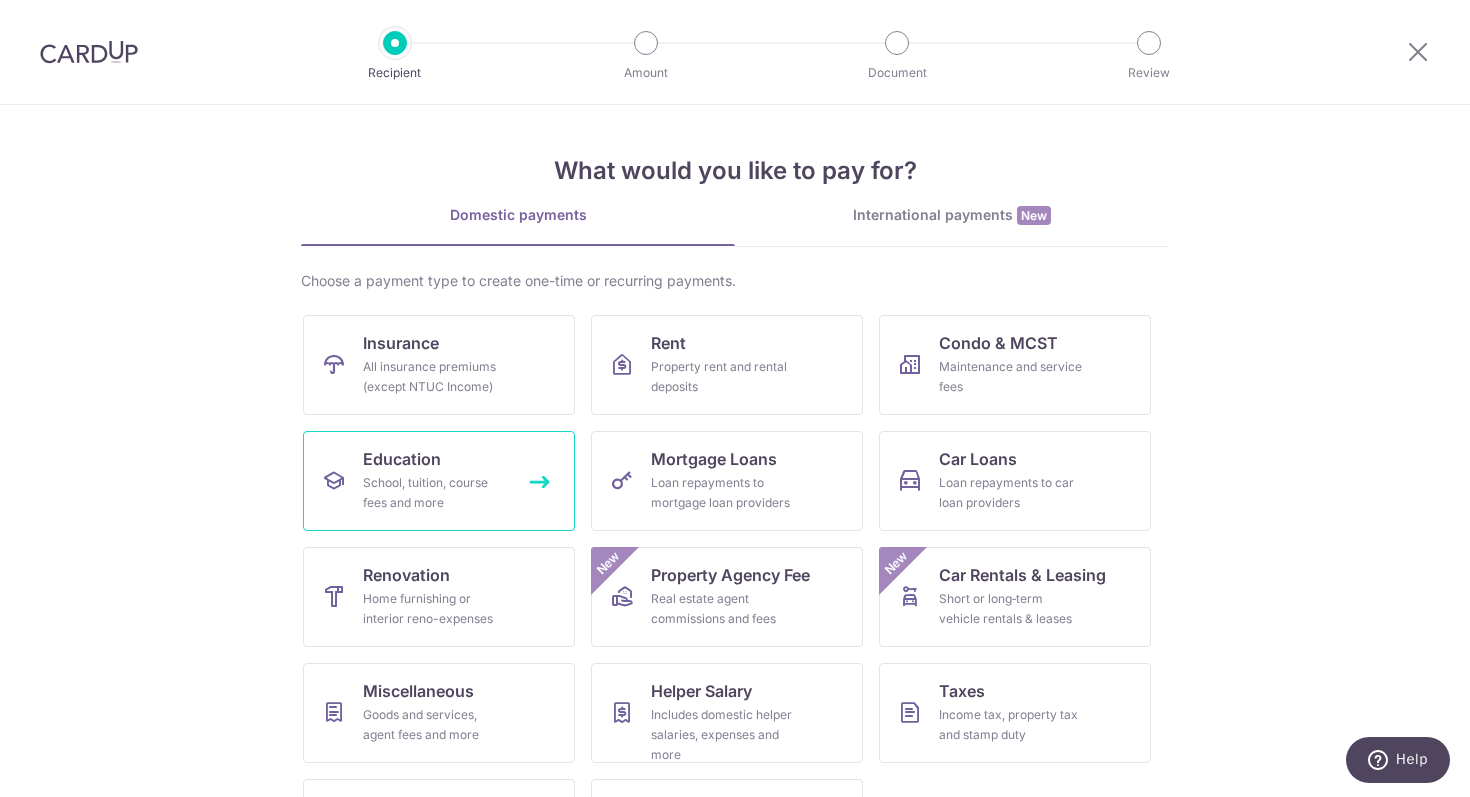 click on "School, tuition, course fees and more" at bounding box center [435, 493] 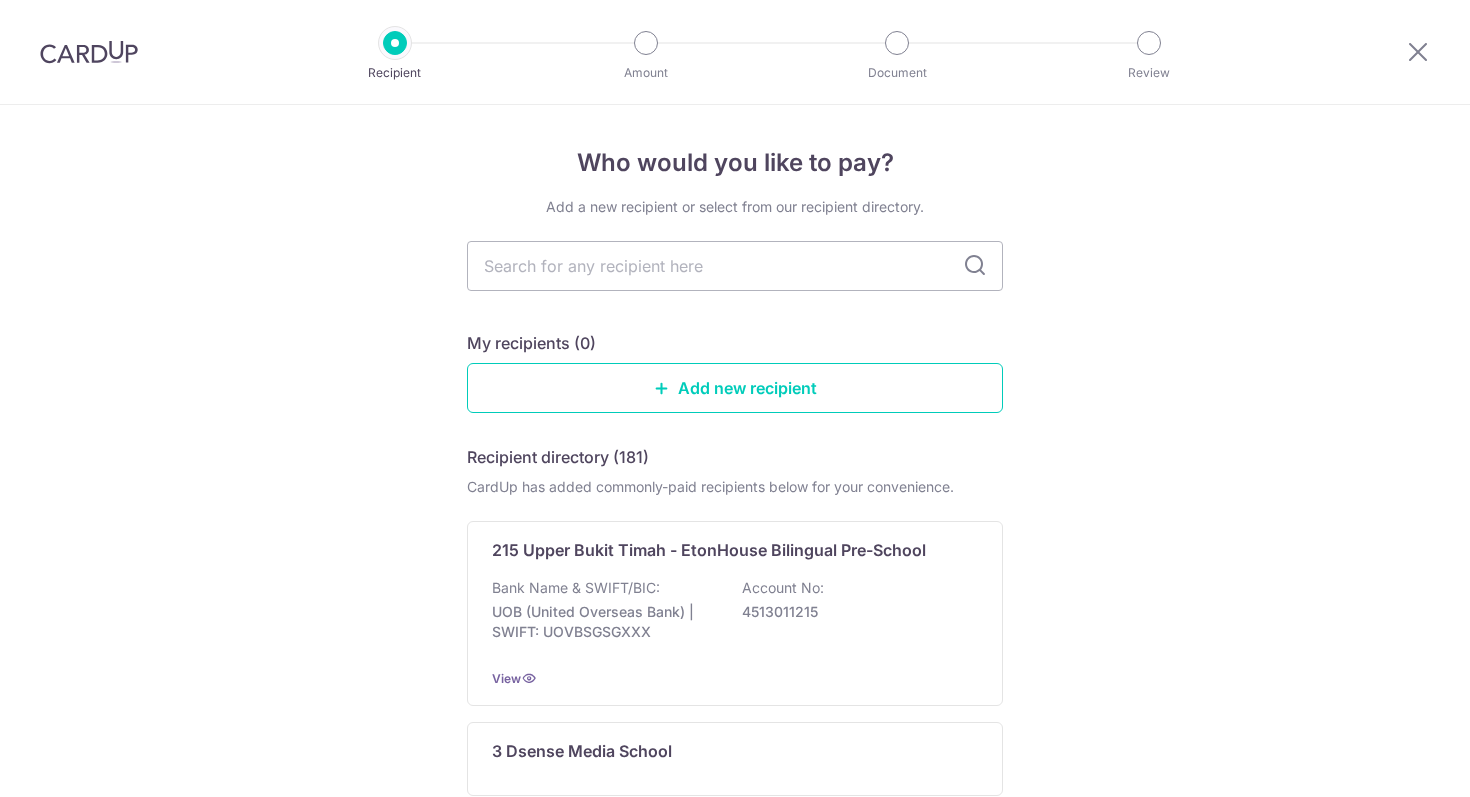 scroll, scrollTop: 0, scrollLeft: 0, axis: both 